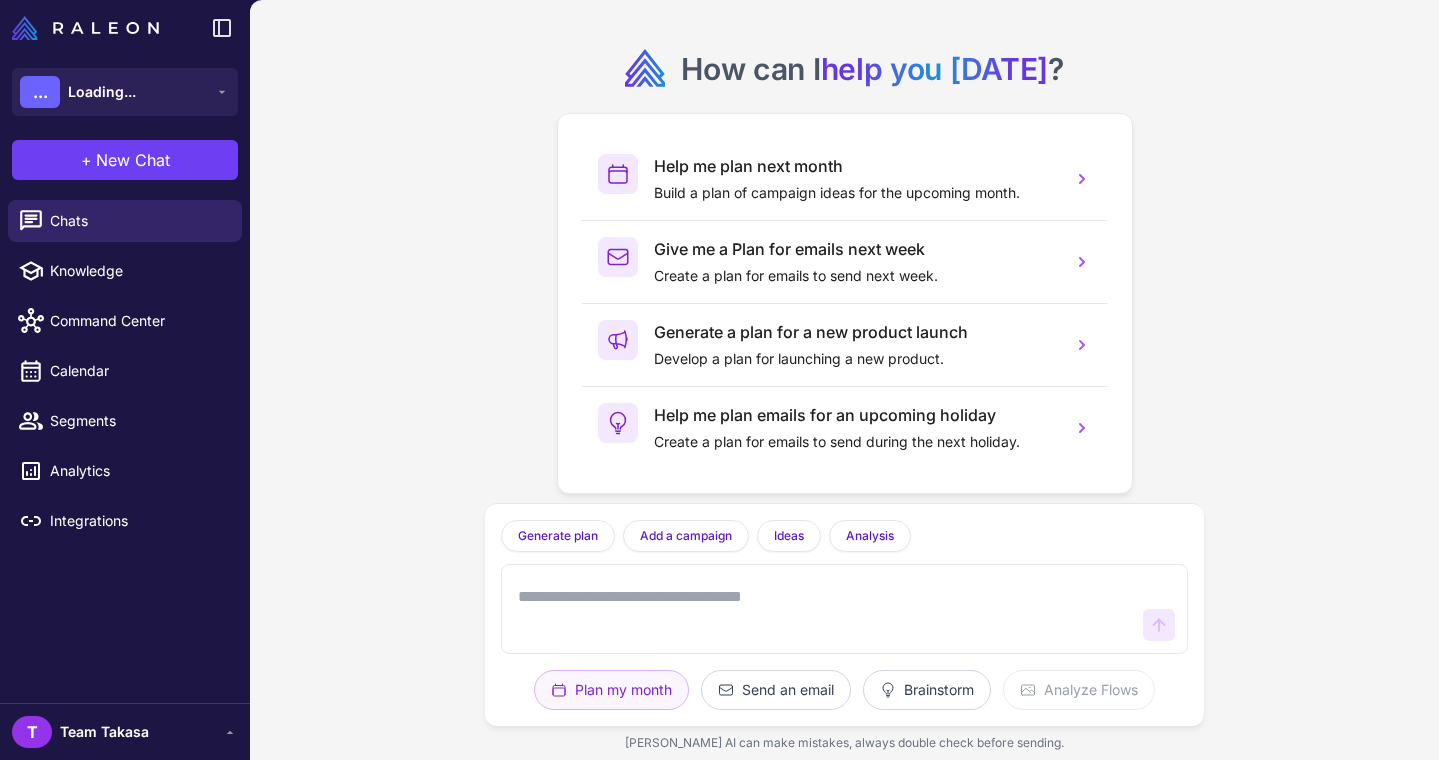 scroll, scrollTop: 0, scrollLeft: 0, axis: both 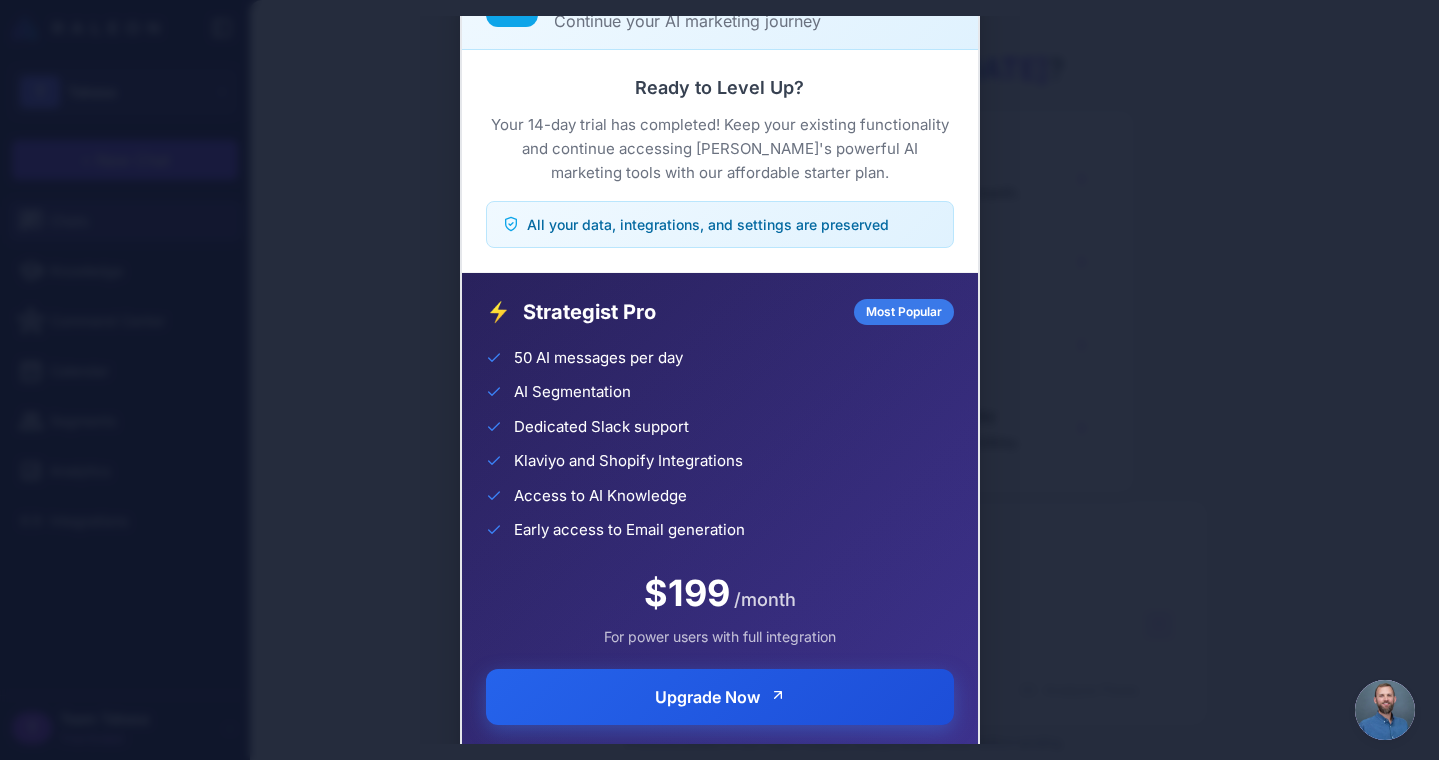 click on "Upgrade Now" at bounding box center (707, 697) 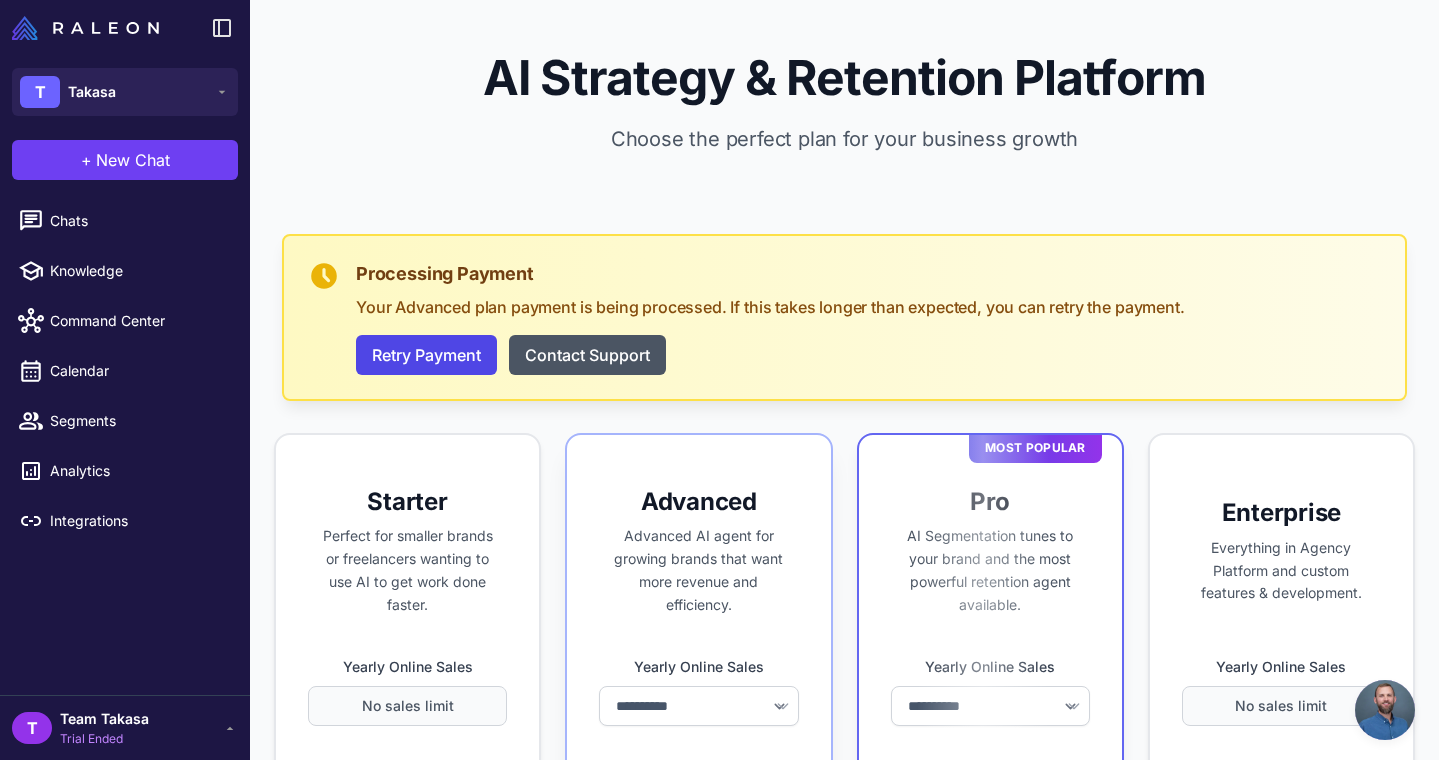 select on "******" 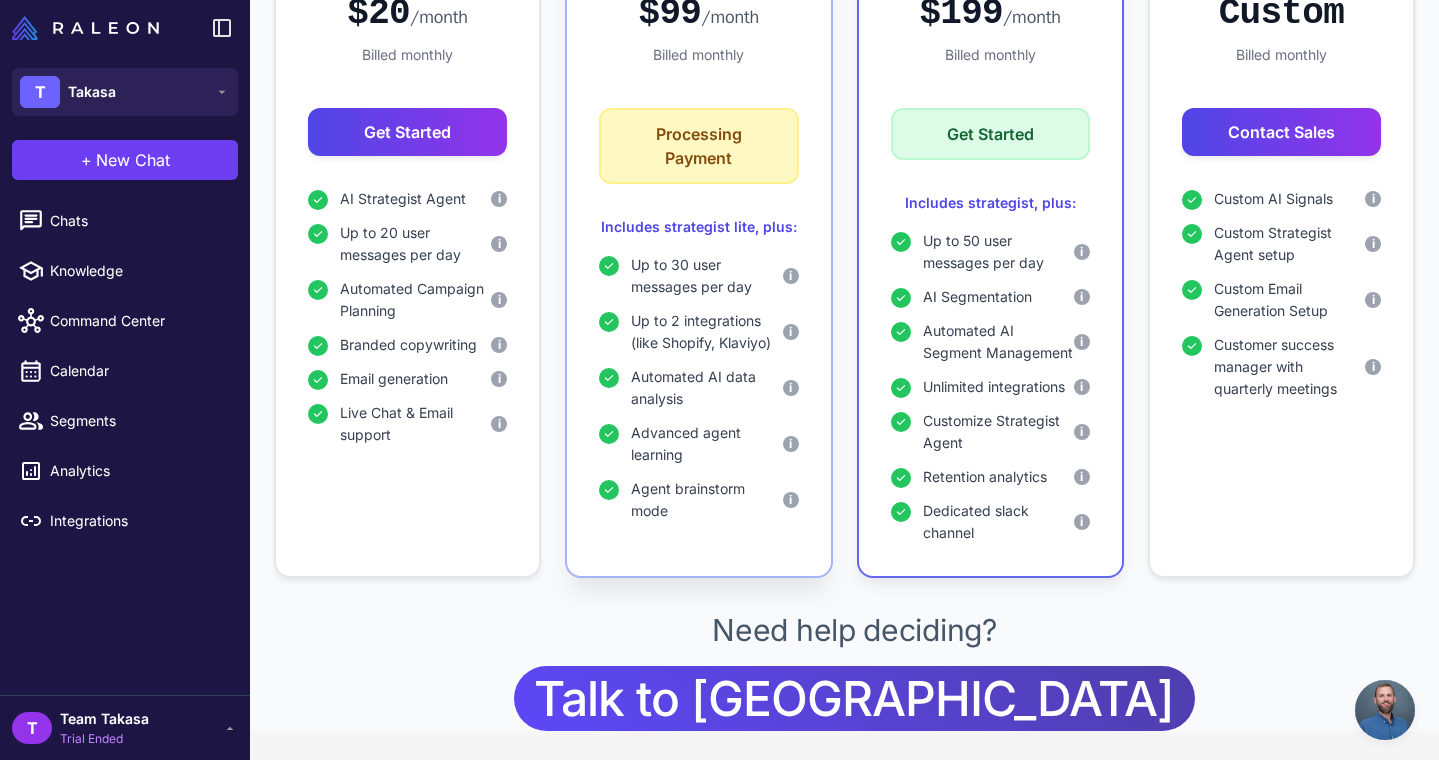 scroll, scrollTop: 785, scrollLeft: 0, axis: vertical 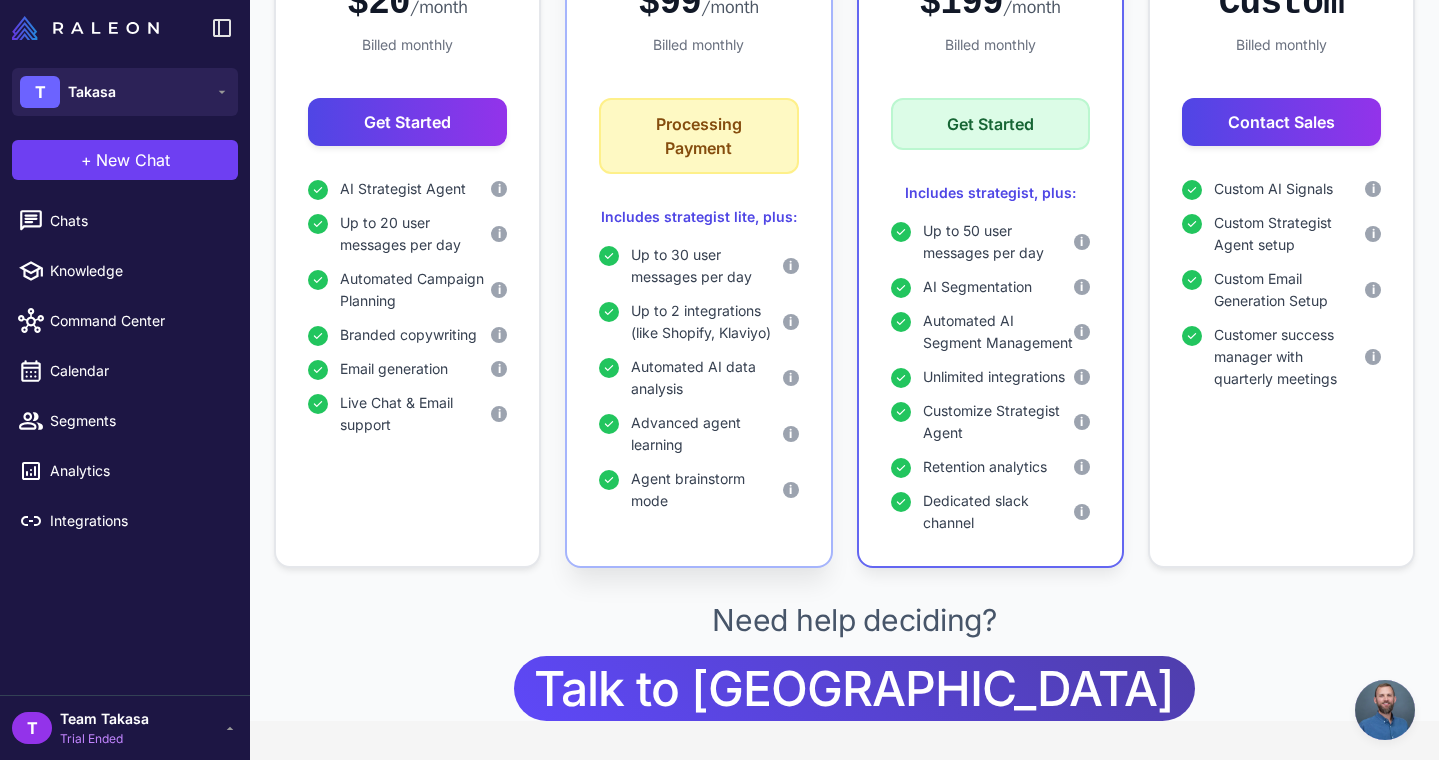 click on "Automated AI data analysis" at bounding box center (706, 378) 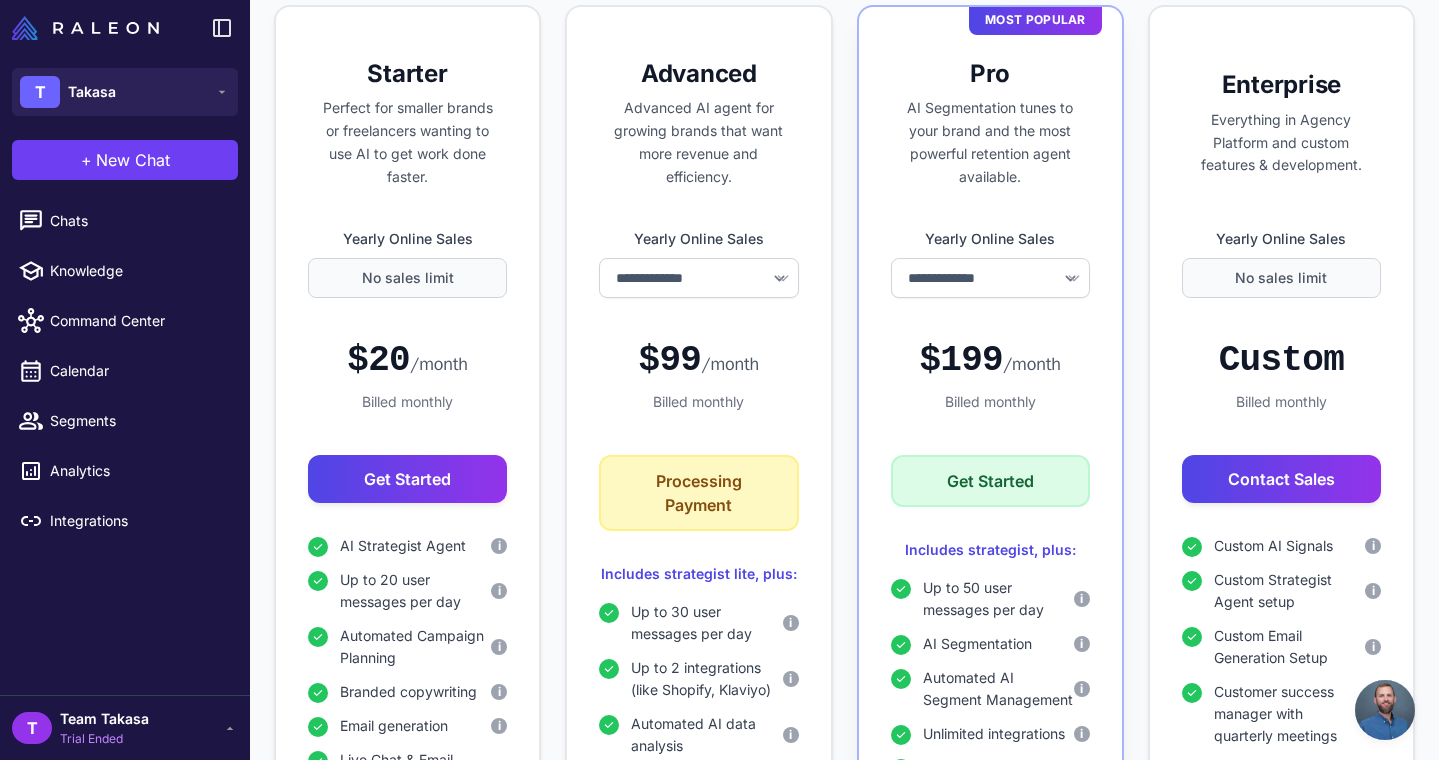 scroll, scrollTop: 519, scrollLeft: 0, axis: vertical 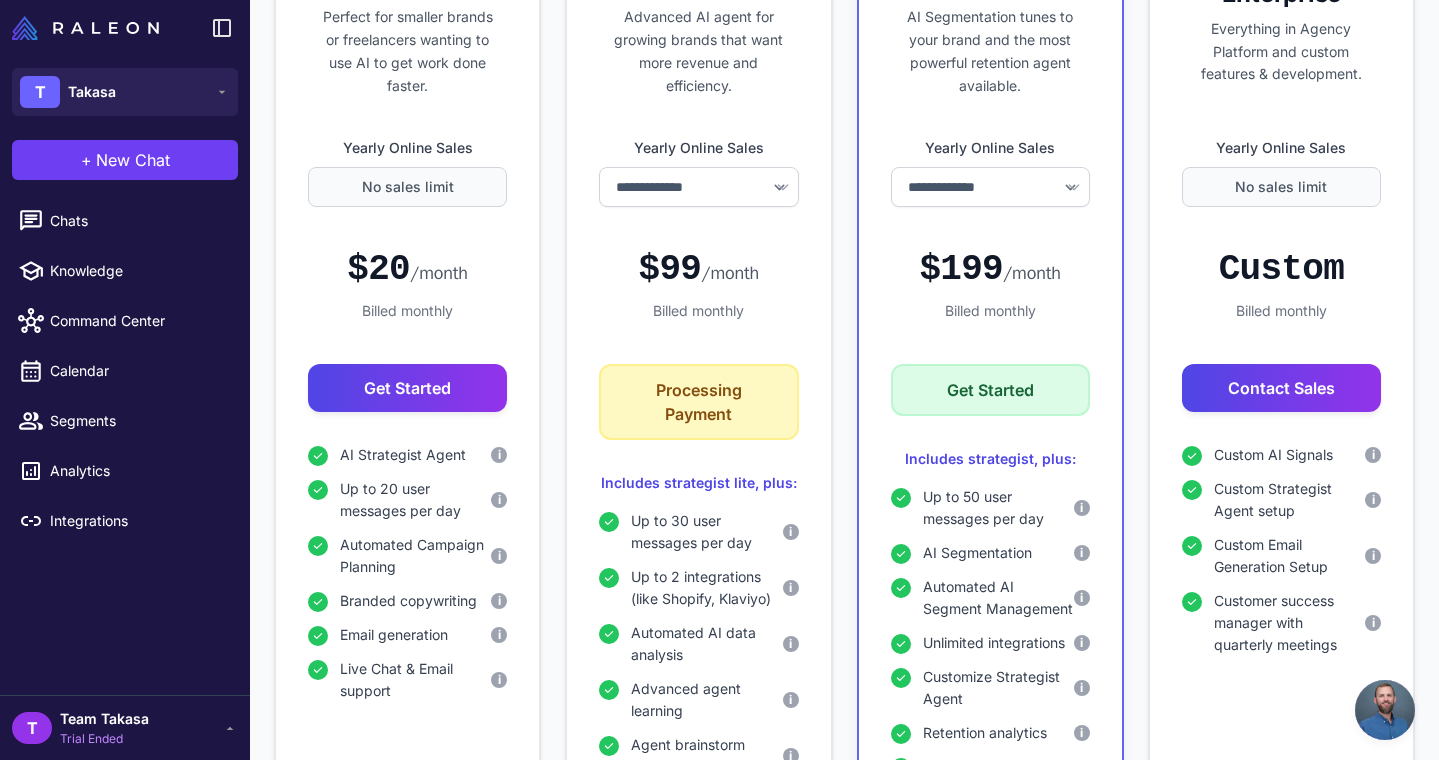 click on "Team Takasa" at bounding box center (104, 719) 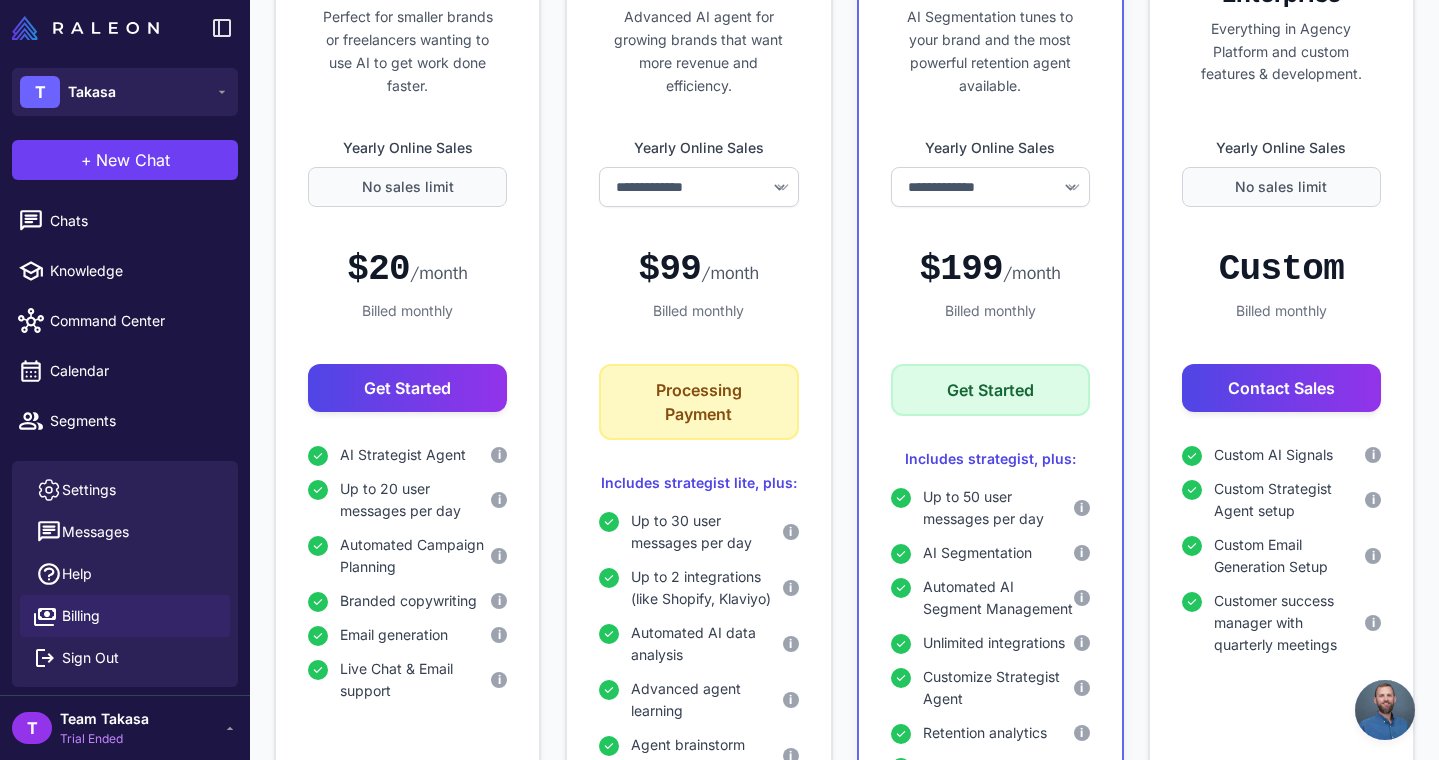 click on "Billing" at bounding box center (81, 616) 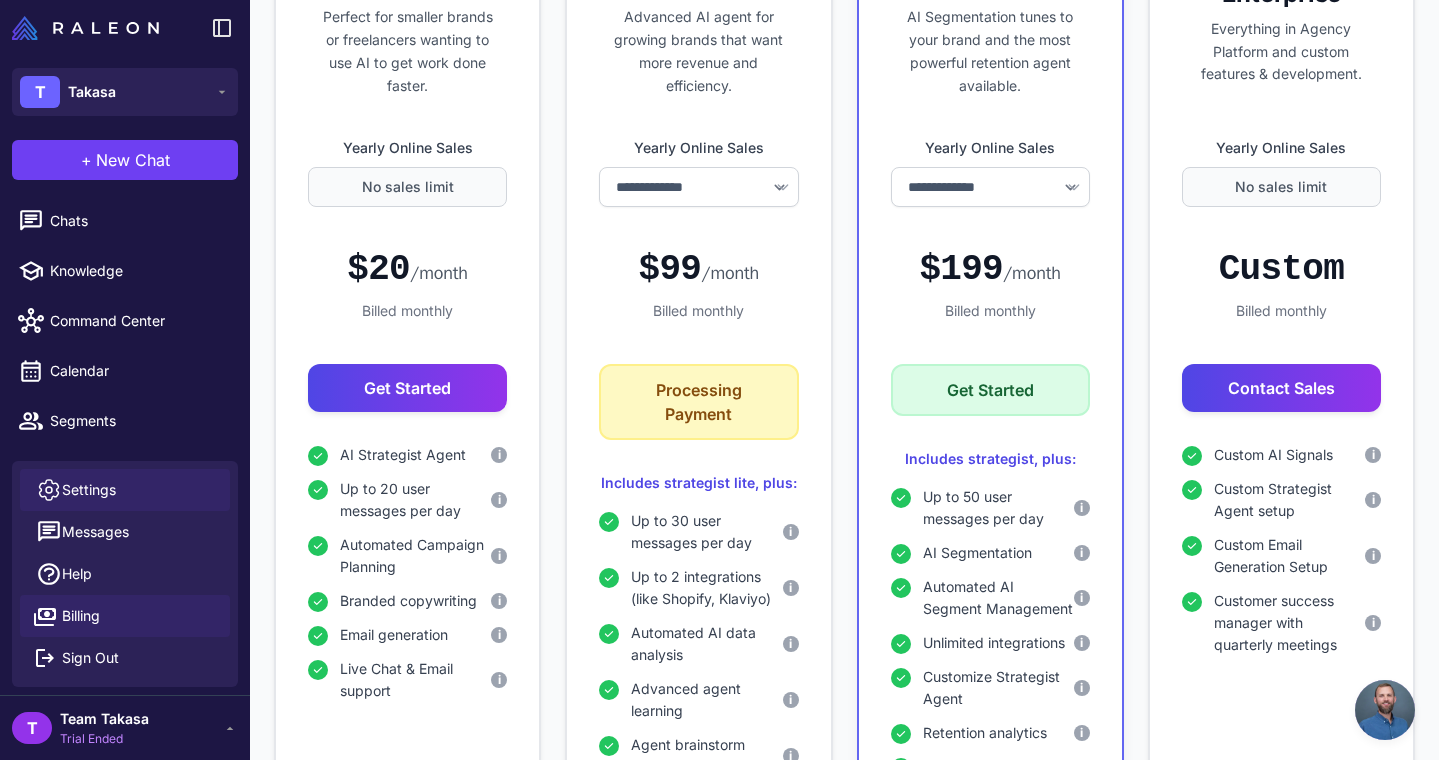 click on "Settings" at bounding box center (89, 490) 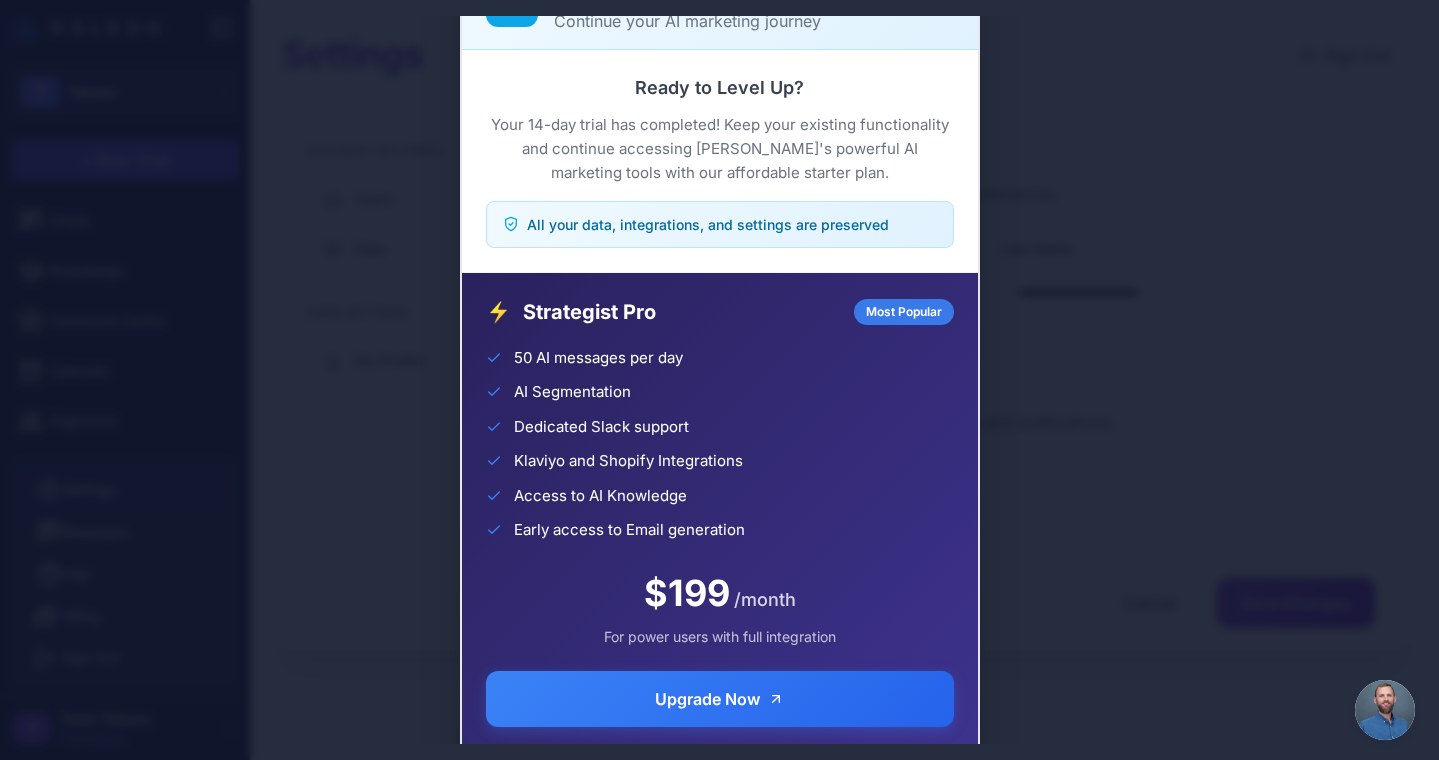 scroll, scrollTop: 0, scrollLeft: 0, axis: both 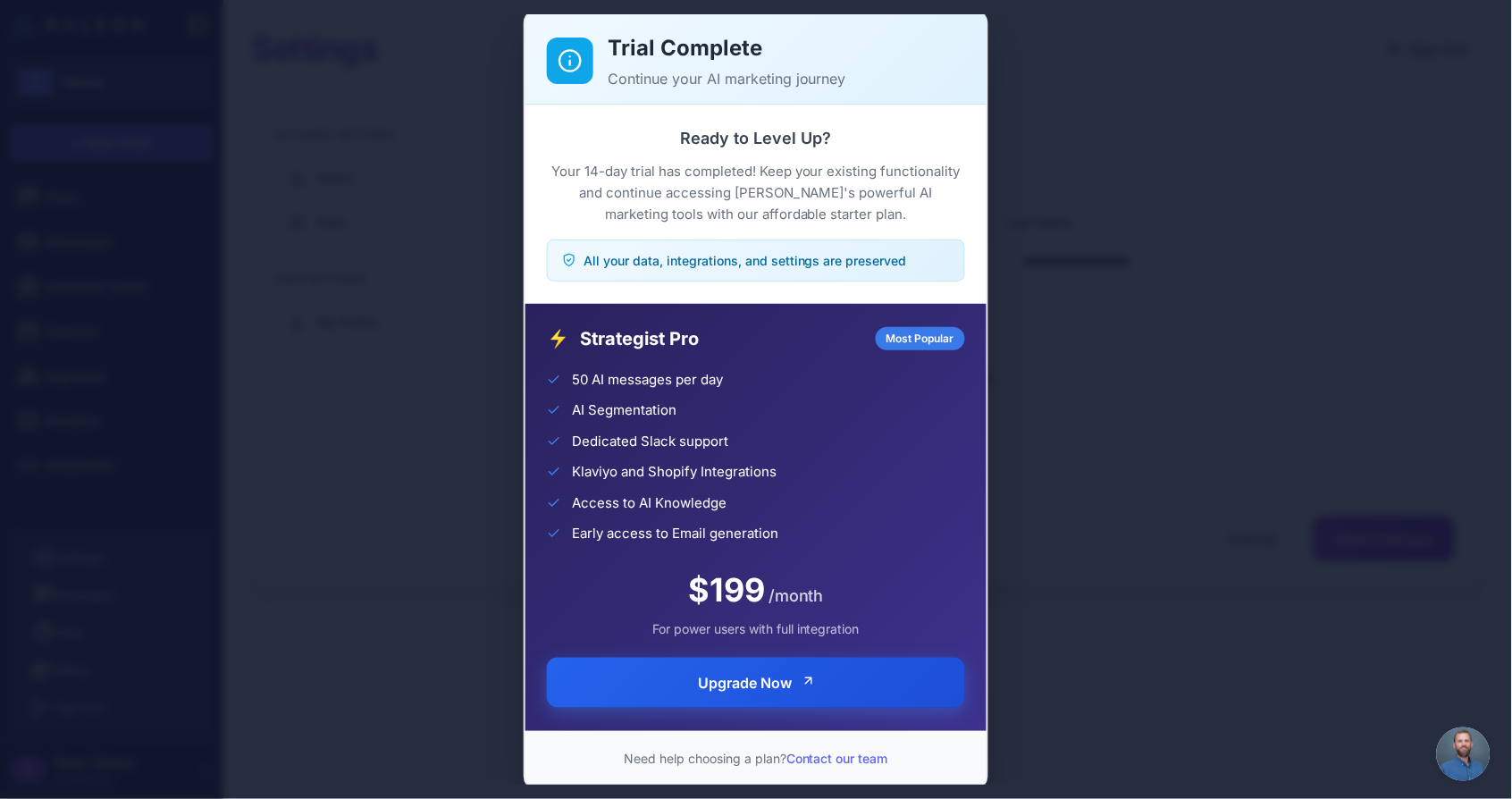 click on "Upgrade Now" at bounding box center (745, 683) 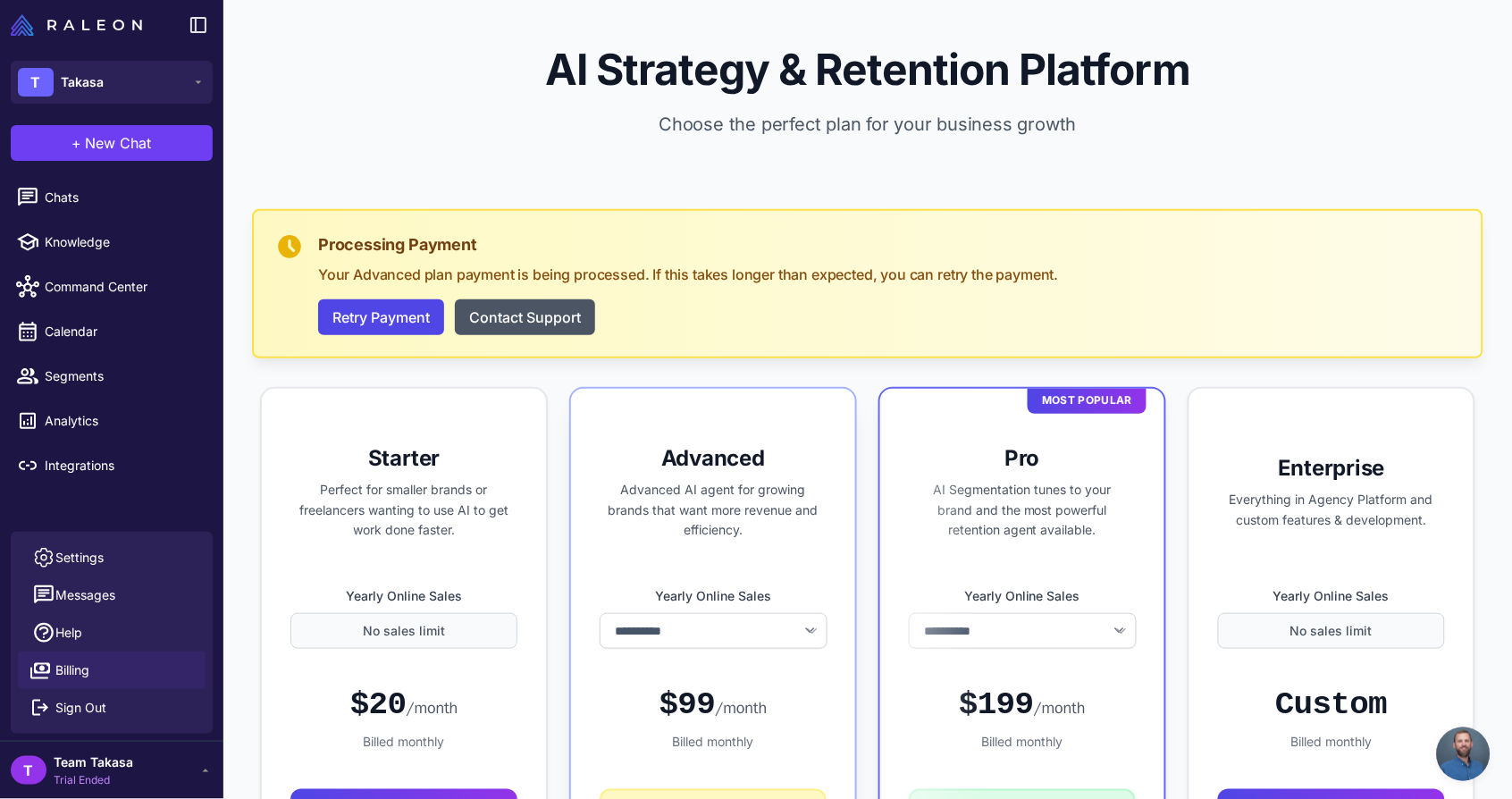 select on "******" 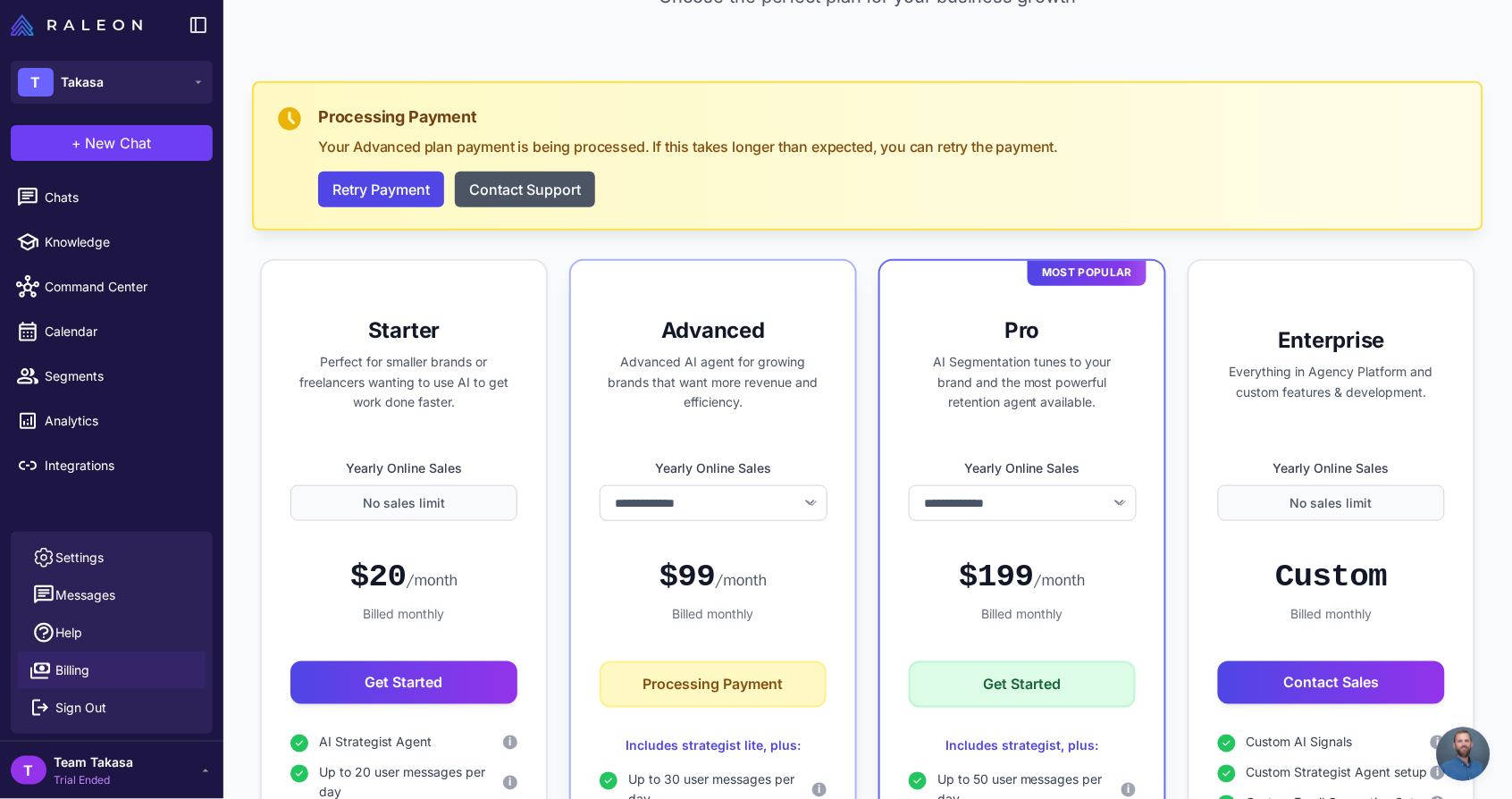 scroll, scrollTop: 164, scrollLeft: 0, axis: vertical 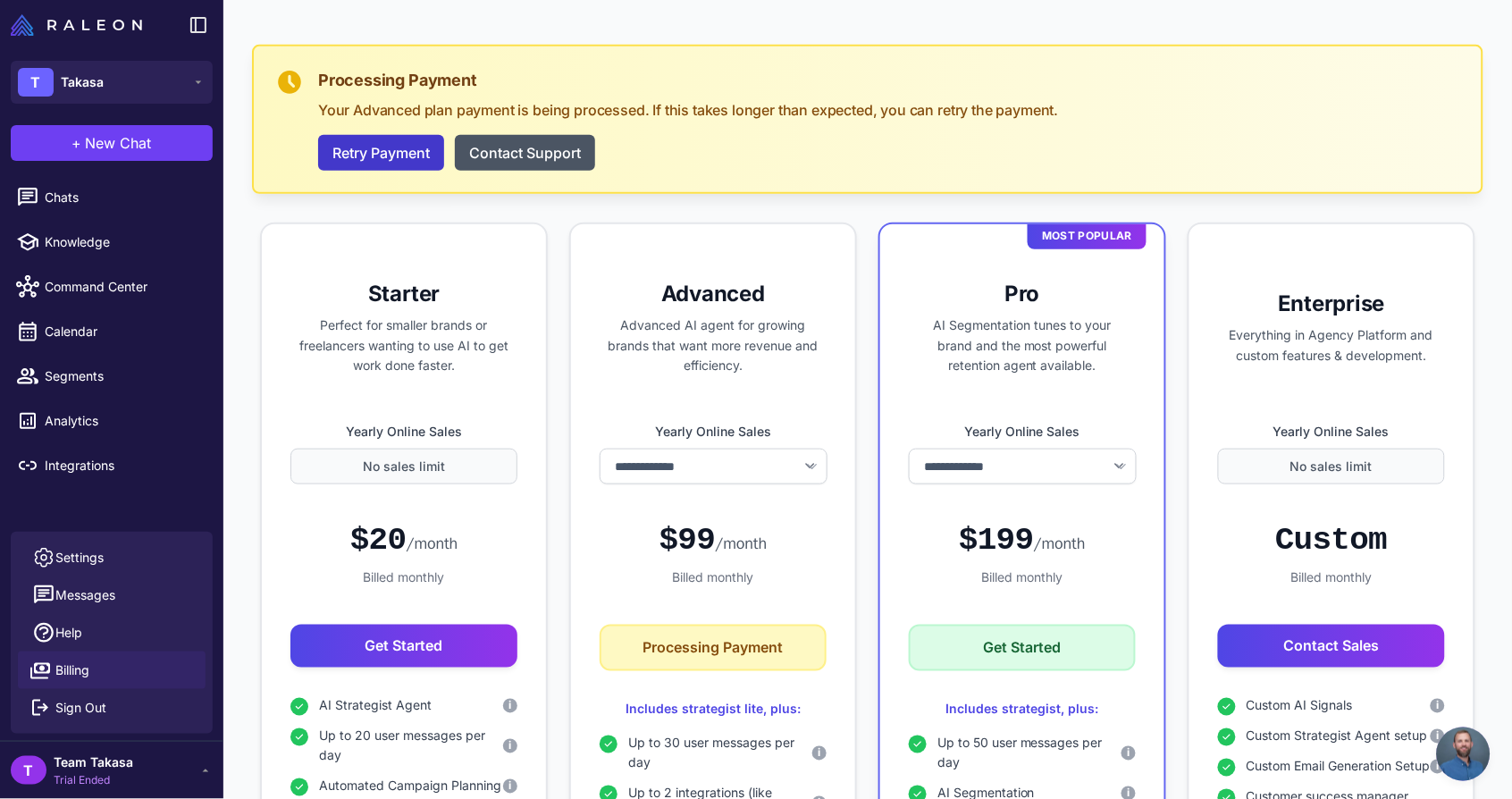 click on "Retry Payment" at bounding box center [381, 153] 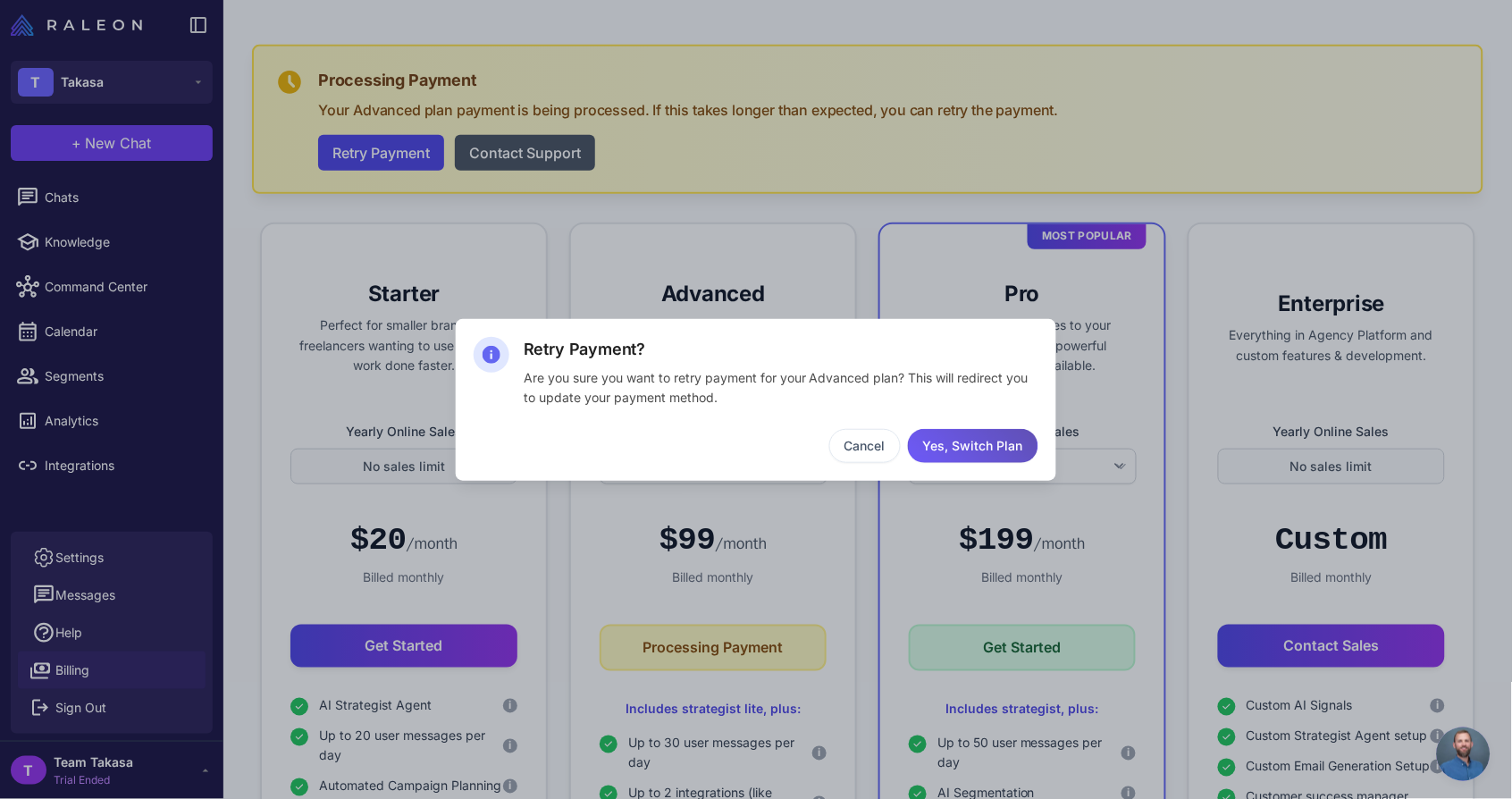 click on "Yes, Switch Plan" at bounding box center (973, 446) 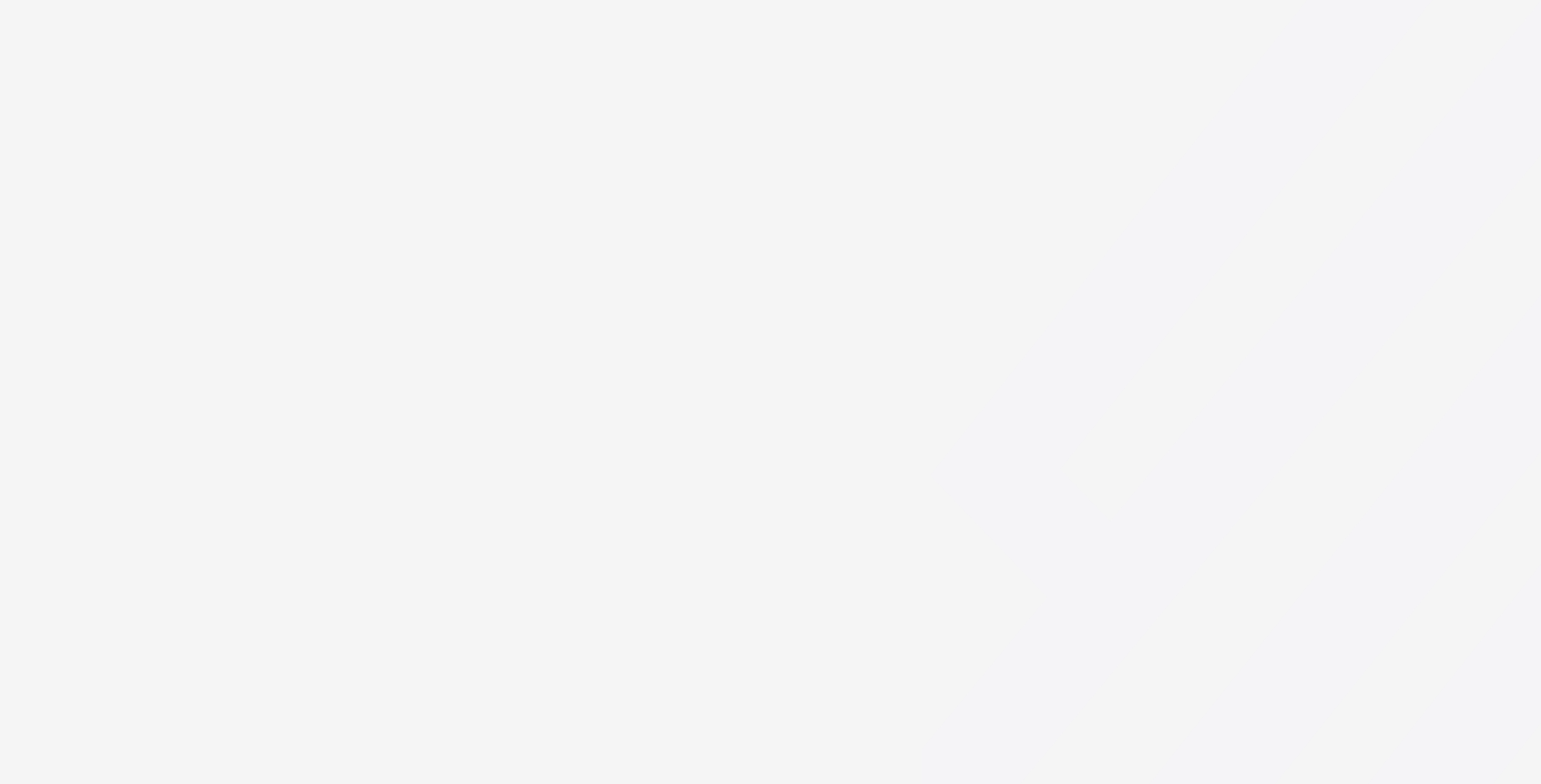 scroll, scrollTop: 0, scrollLeft: 0, axis: both 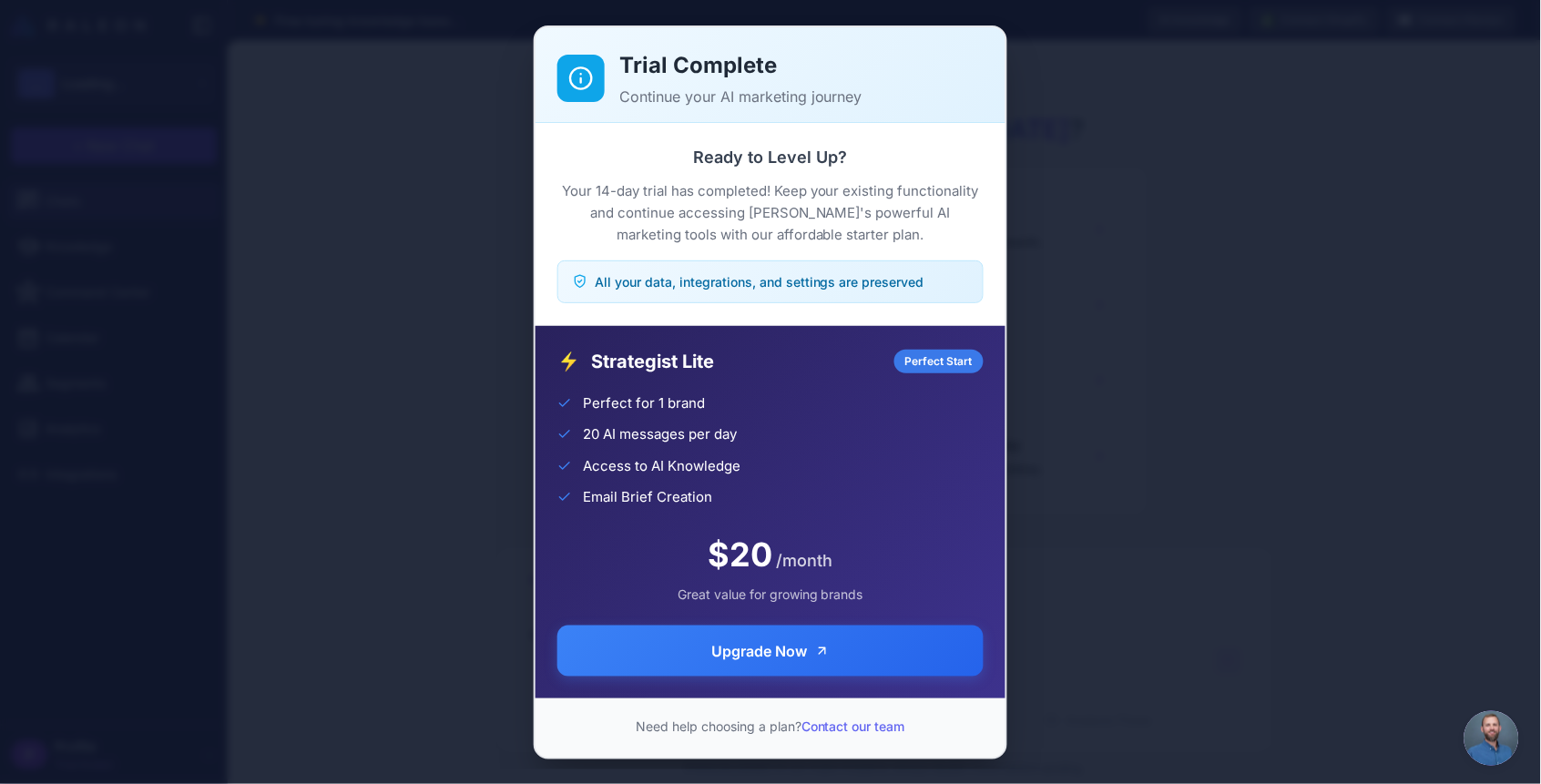 click on "Trial Complete Continue your AI marketing journey Ready to Level Up?  Your 14-day trial has completed! Keep your existing functionality and continue accessing Raleon's powerful AI marketing tools with our affordable starter plan.  All your data, integrations, and settings are preserved ⚡ Strategist Lite Perfect Start Perfect for 1 brand 20 AI messages per day Access to AI Knowledge Email Brief Creation $20 /month Great value for growing brands Upgrade Now  Need help choosing a plan?  Contact our team" 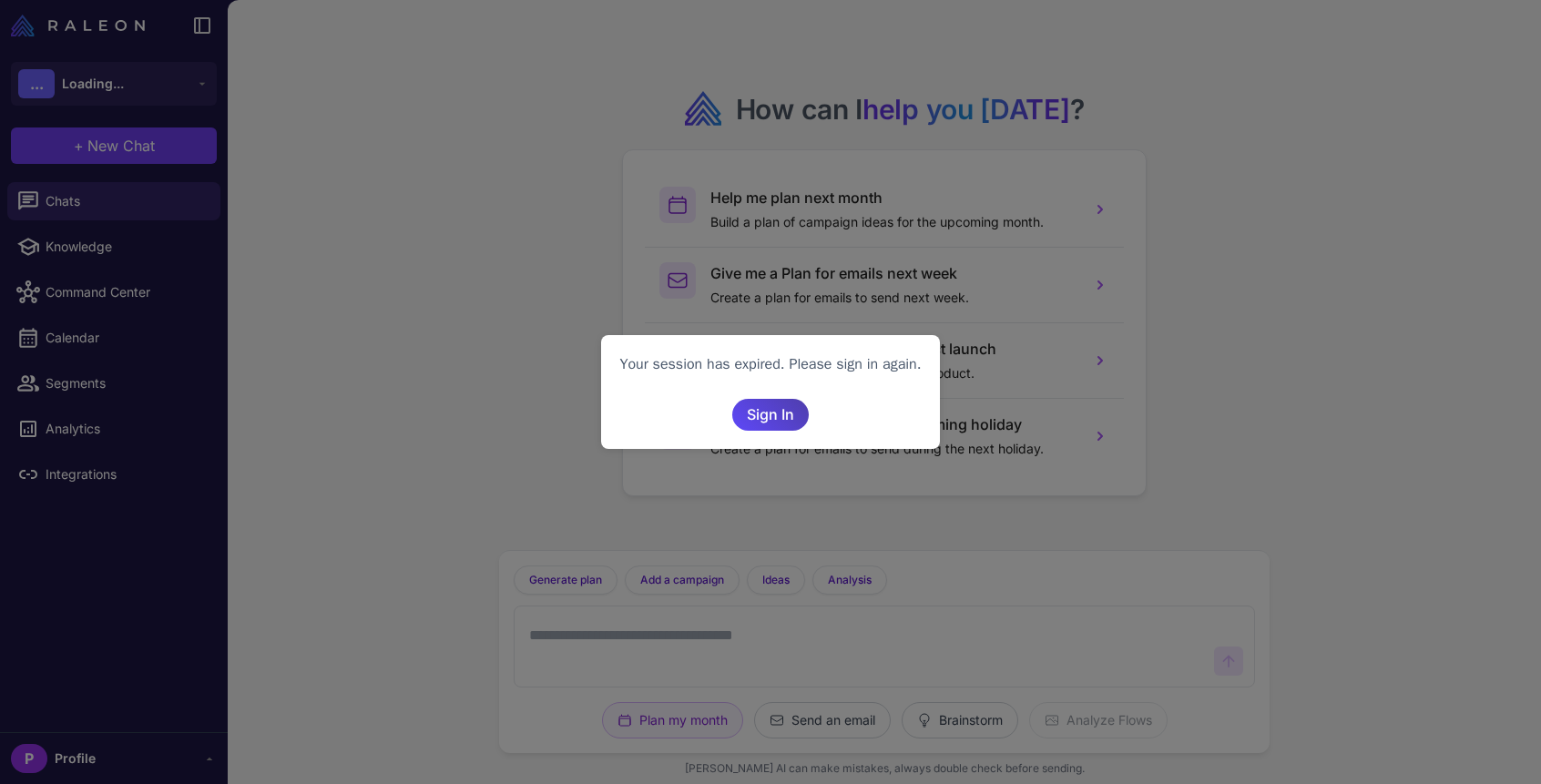 scroll, scrollTop: 0, scrollLeft: 0, axis: both 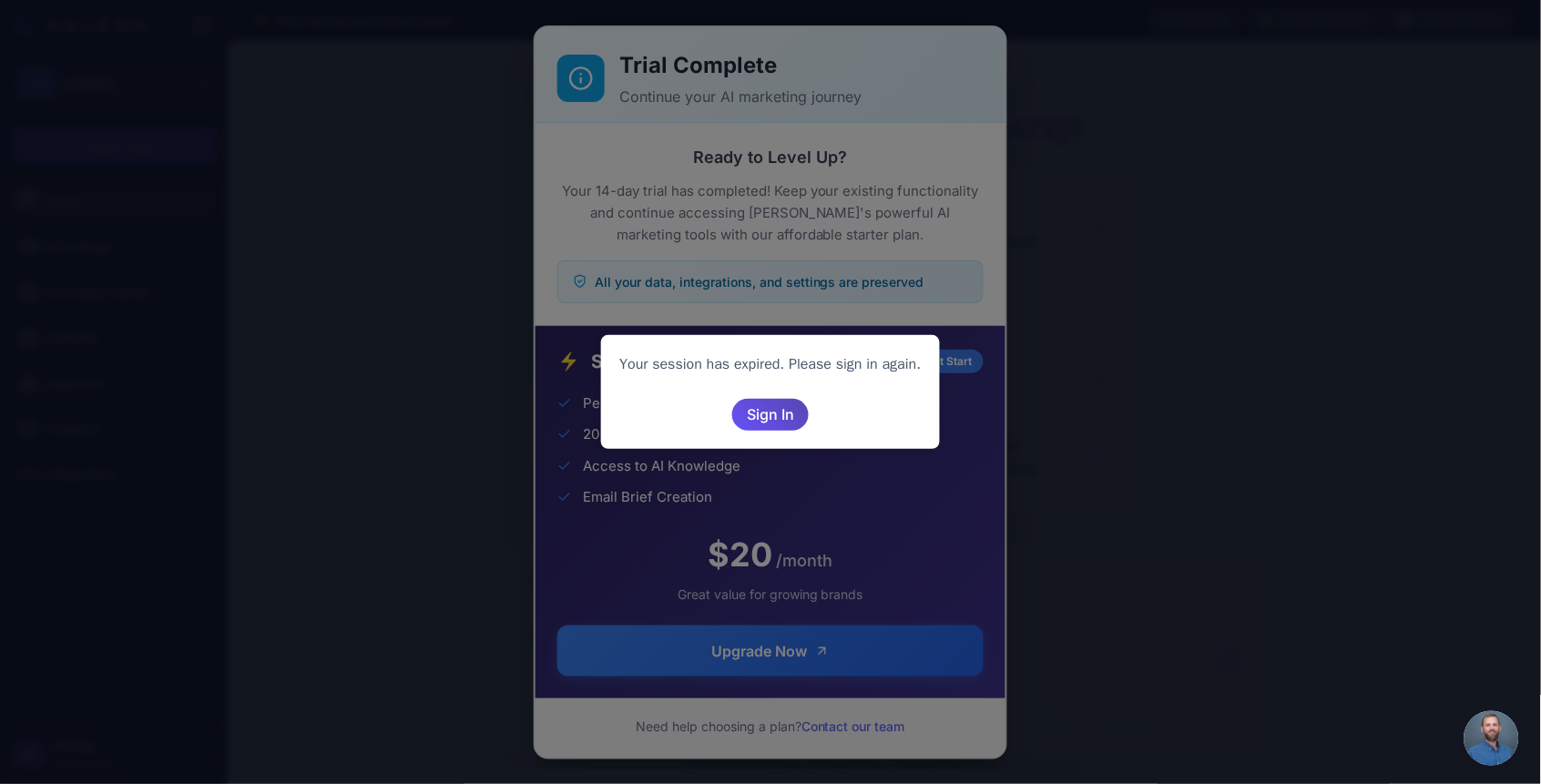 click on "Sign In" at bounding box center [770, 414] 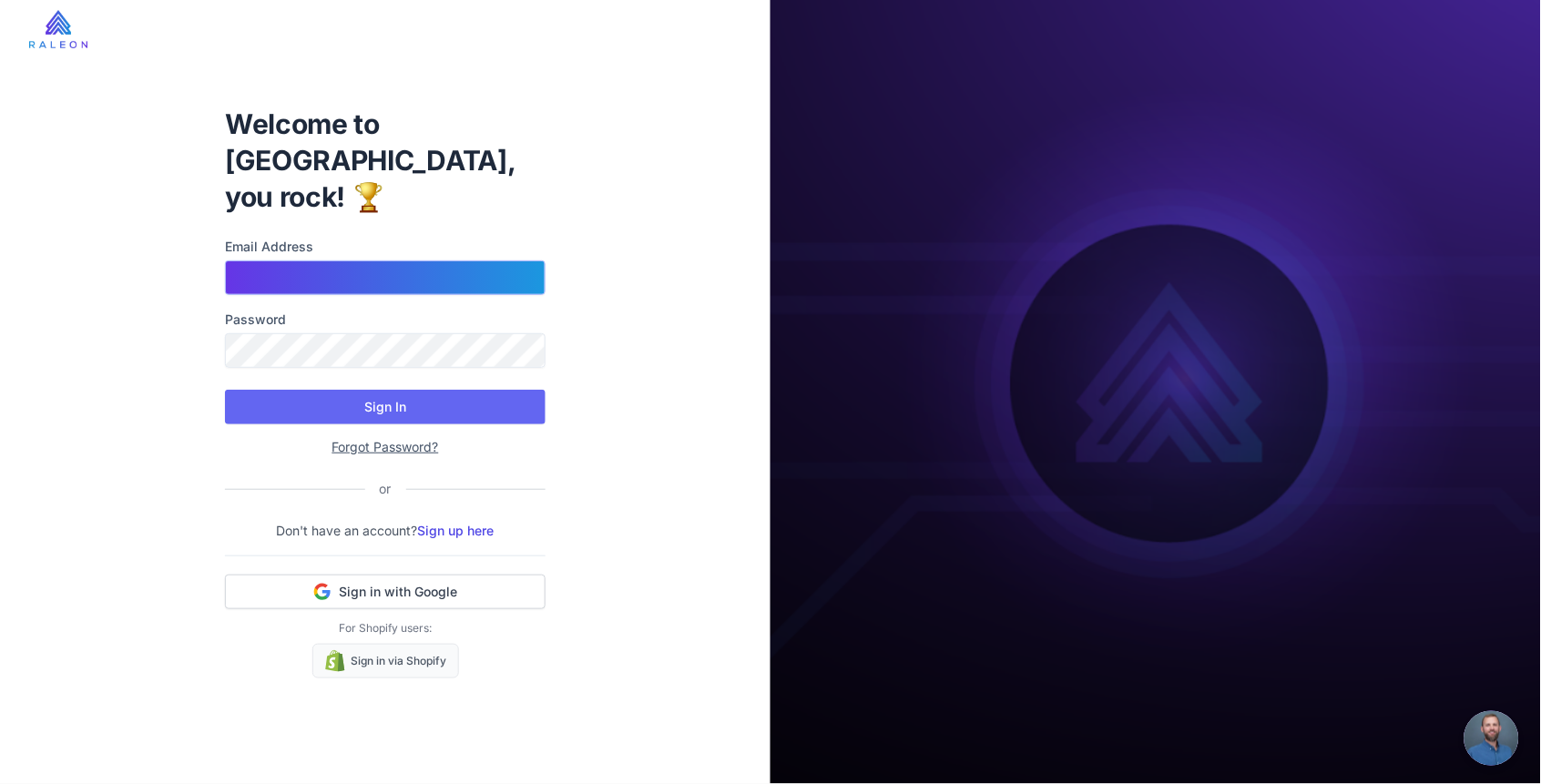type on "**********" 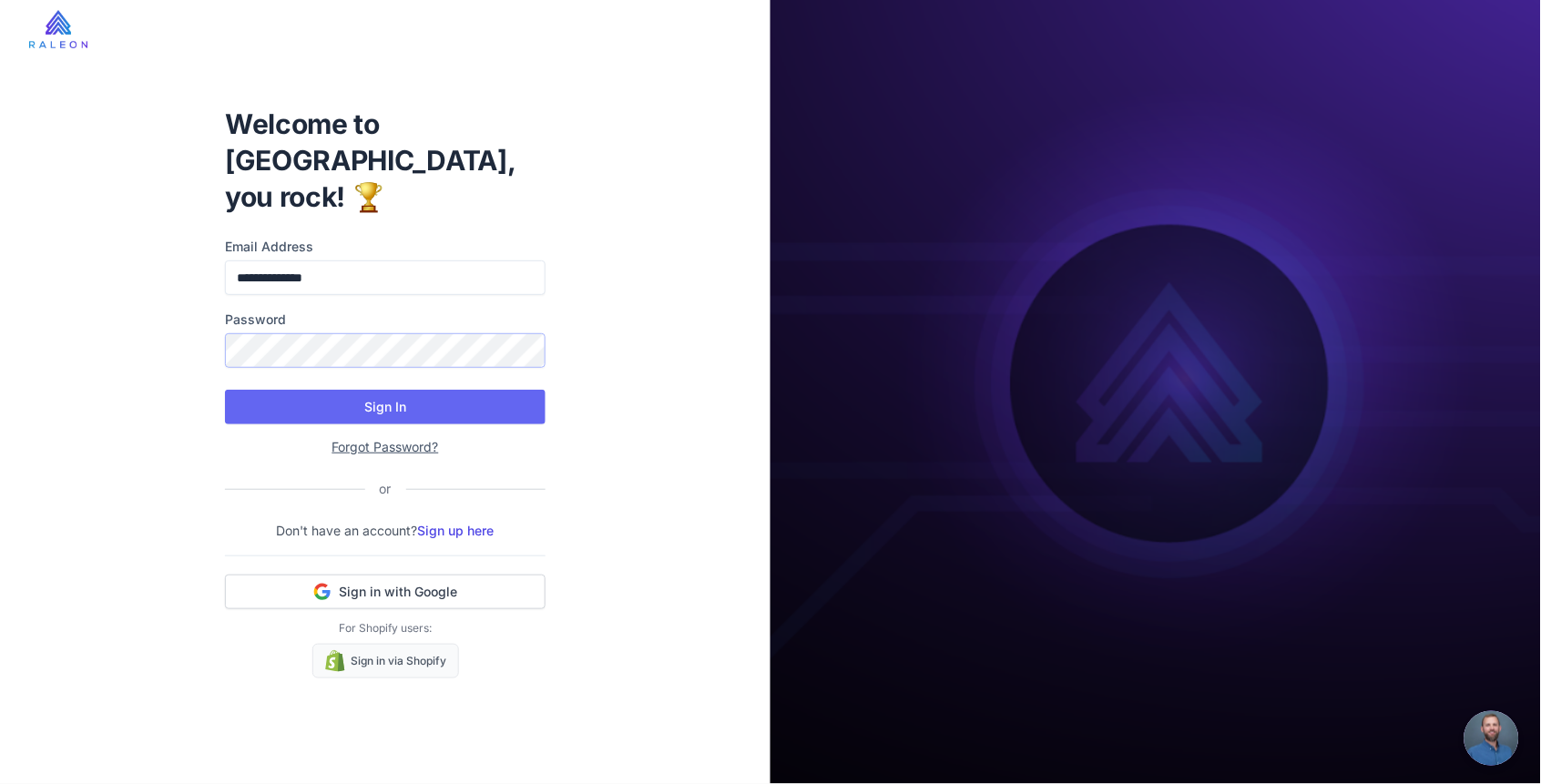 click on "Sign In" at bounding box center [385, 407] 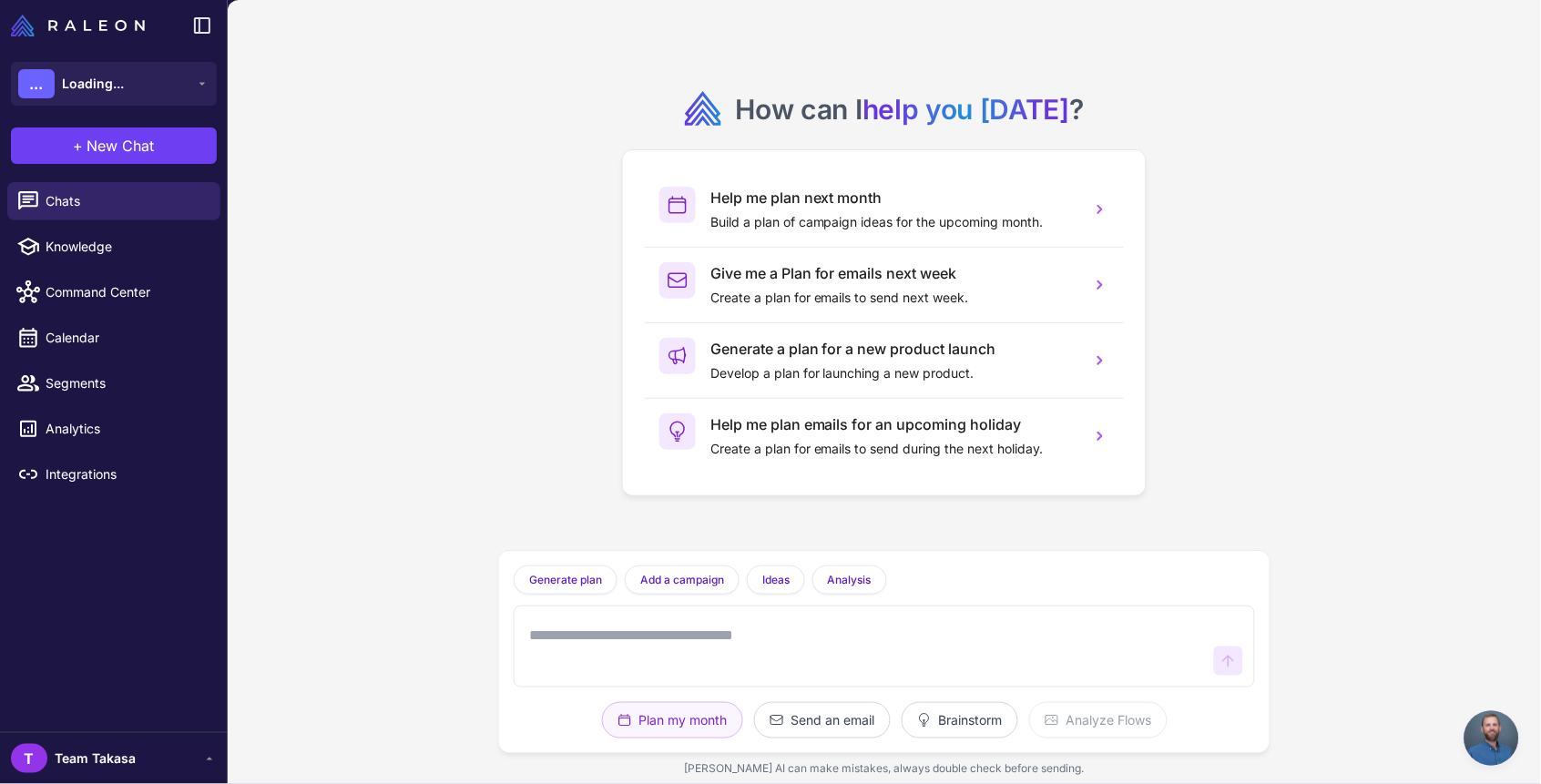 click on "How can I  help you [DATE] ? Help me plan next month Build a plan of campaign ideas for the upcoming month. Give me a Plan for emails next week Create a plan for emails to send next week. Generate a plan for a new product launch Develop a plan for launching a new product. Help me plan emails for an upcoming holiday Create a plan for emails to send during the next holiday. Generate plan Generate a plan based on what we have discussed. Add a campaign Add a campaign to your marketing plan Ideas Give me 5 campaign ideas using your analysis Analysis What type of campaigns work best for my store?  Plan my month  Send an email  Brainstorm  Analyze Flows  Raleon AI can make mistakes, always double check before sending." at bounding box center (884, 392) 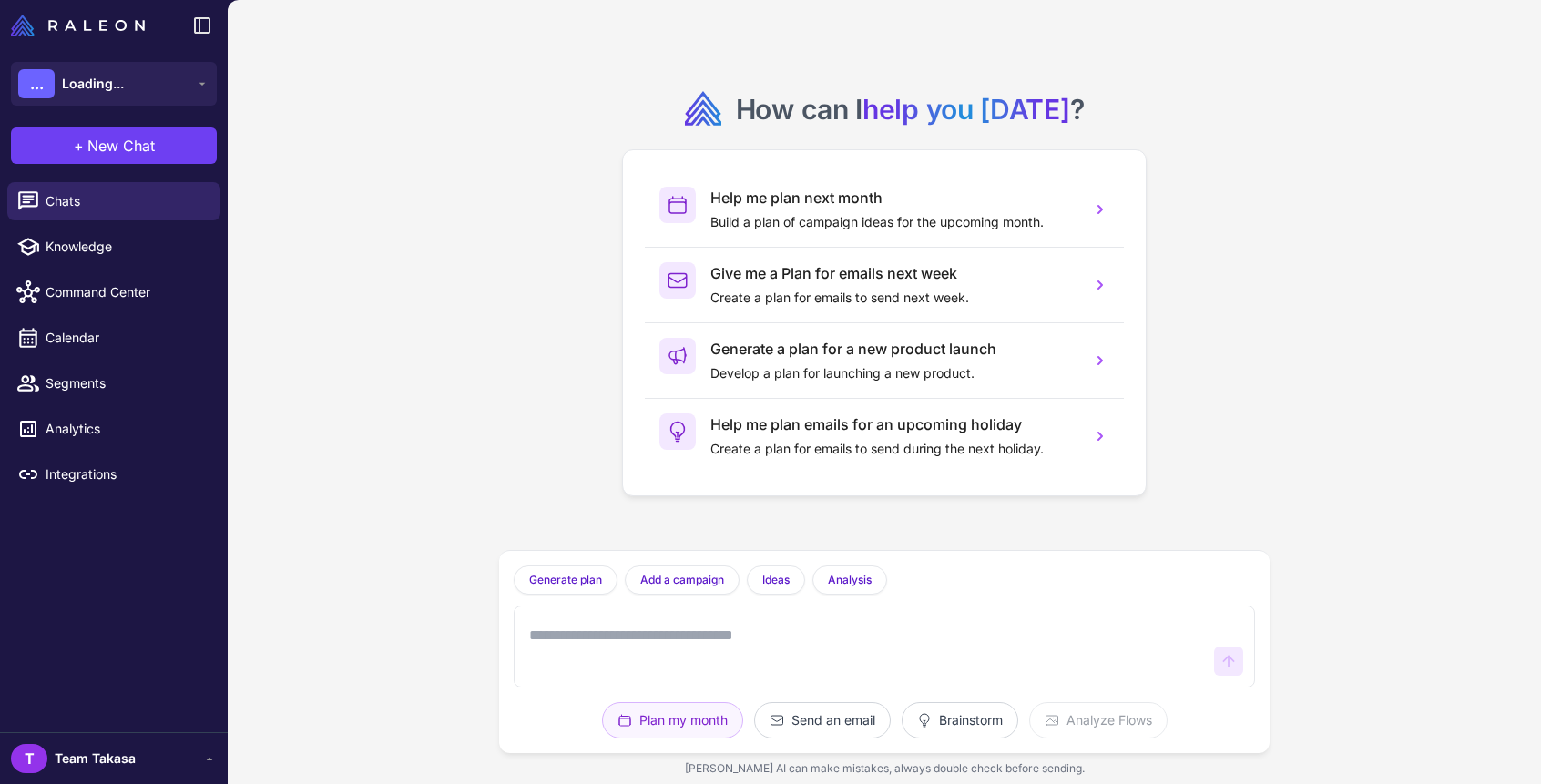 scroll, scrollTop: 0, scrollLeft: 0, axis: both 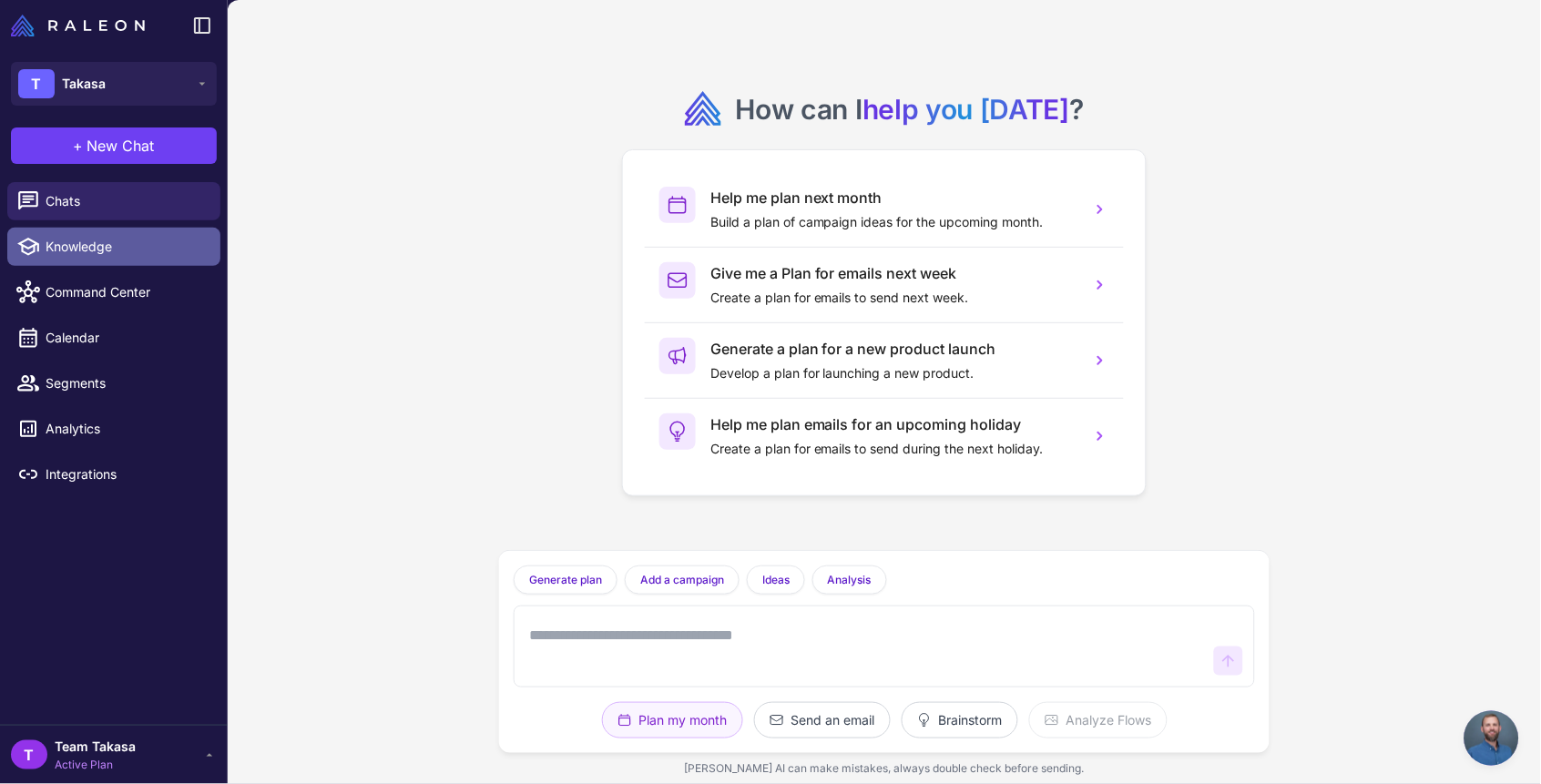 click on "Knowledge" at bounding box center [114, 247] 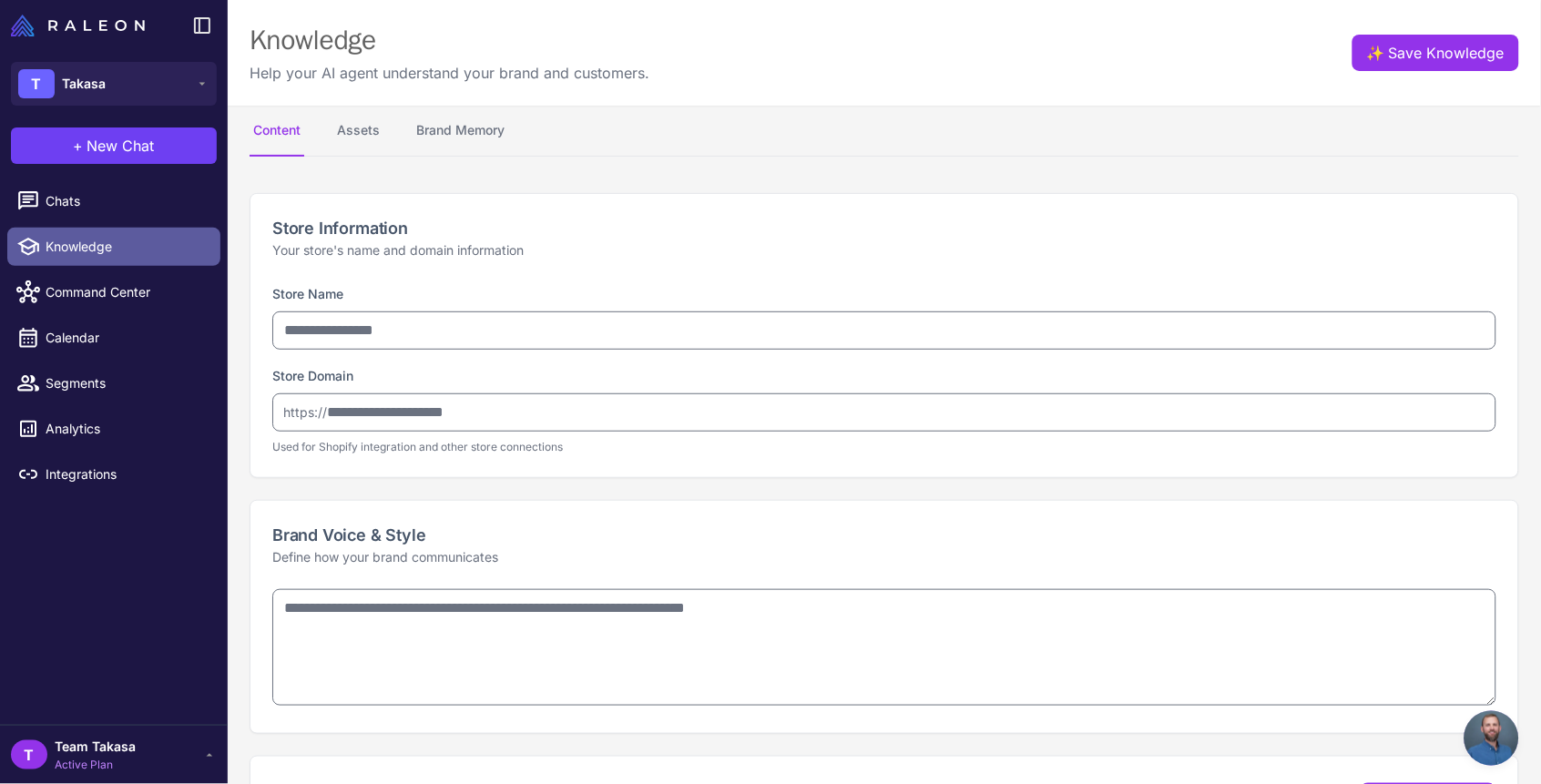 type on "******" 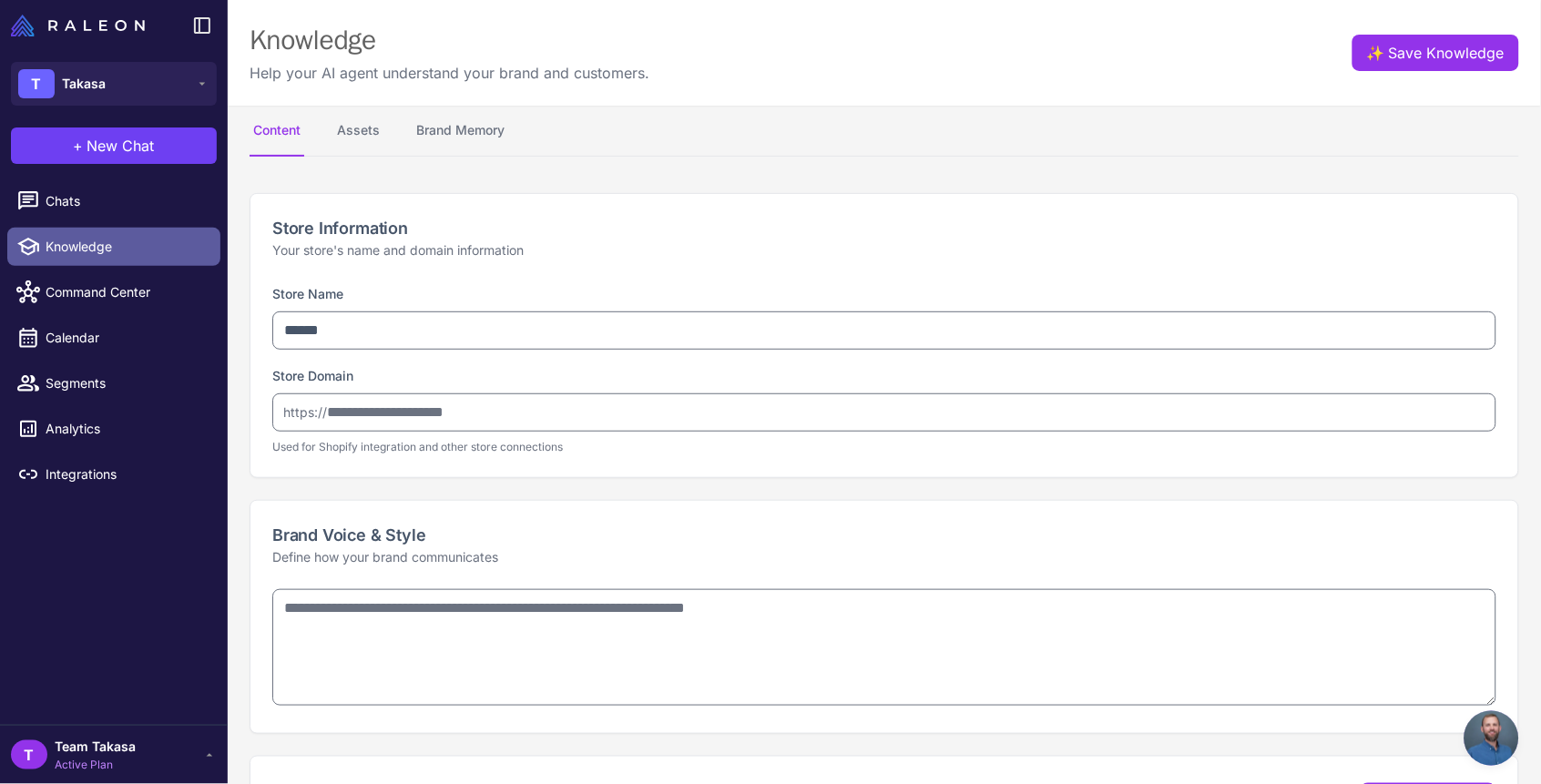 type on "**********" 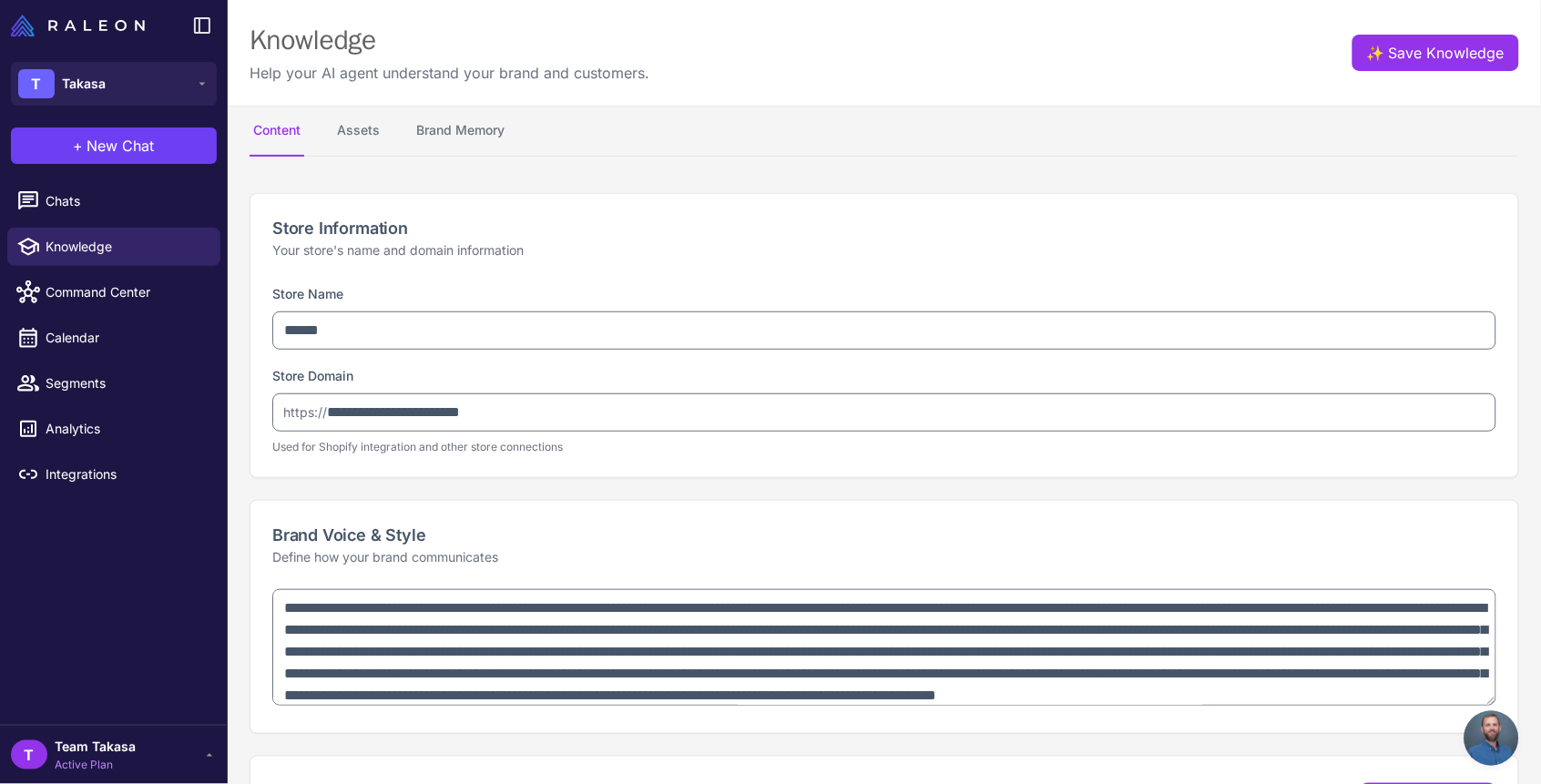 type on "**********" 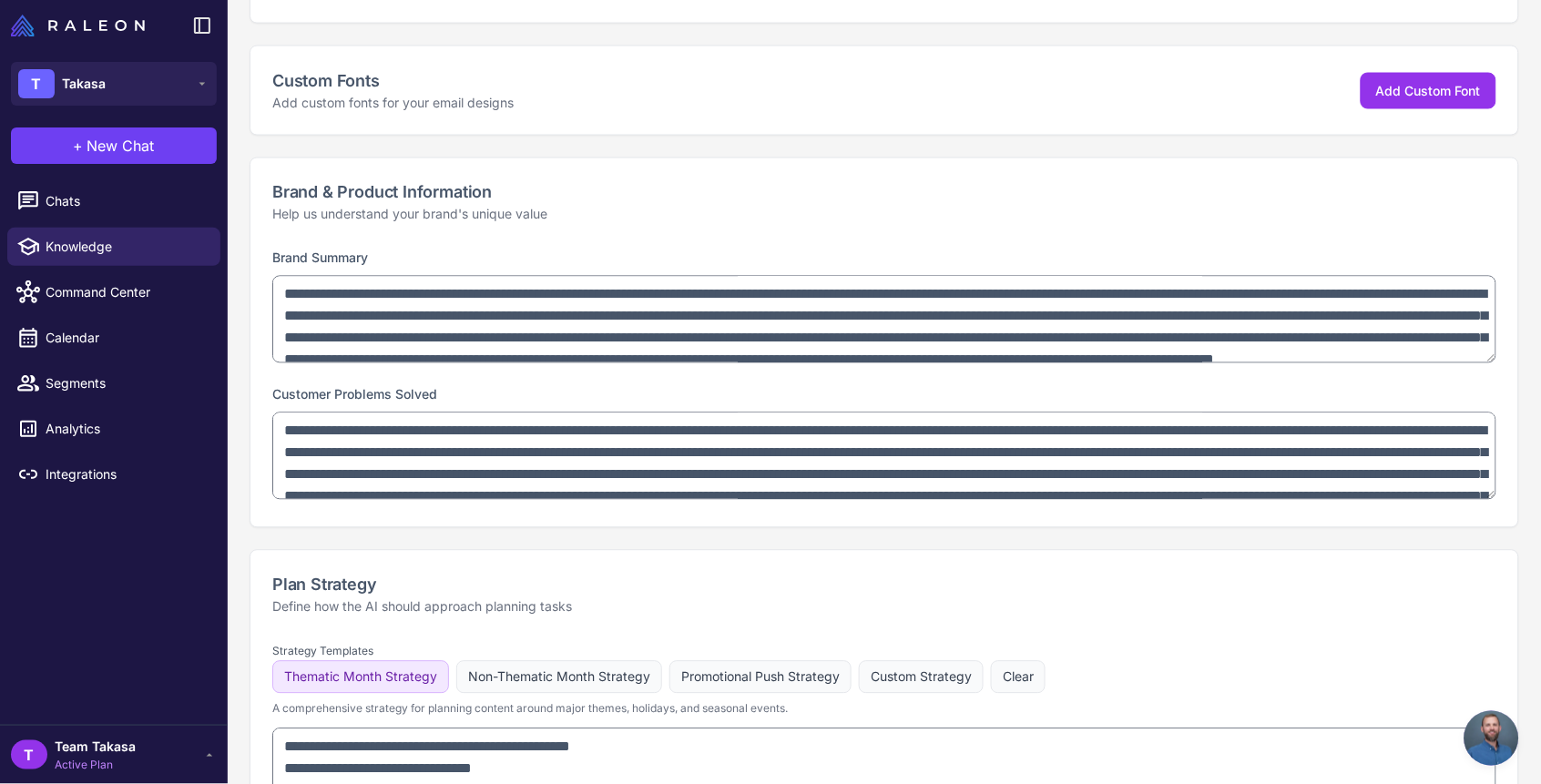 scroll, scrollTop: 729, scrollLeft: 0, axis: vertical 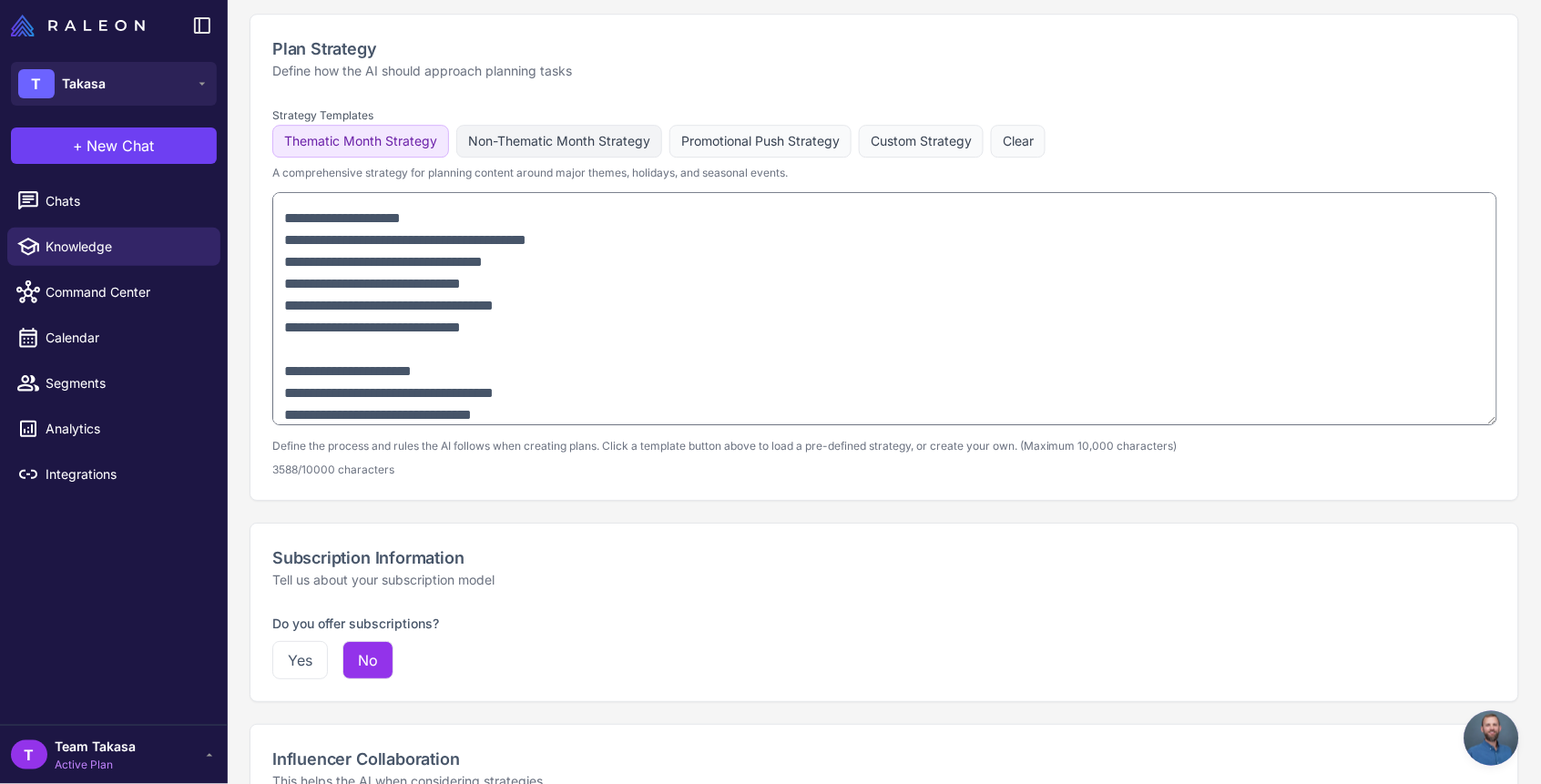 click on "Non-Thematic Month Strategy" 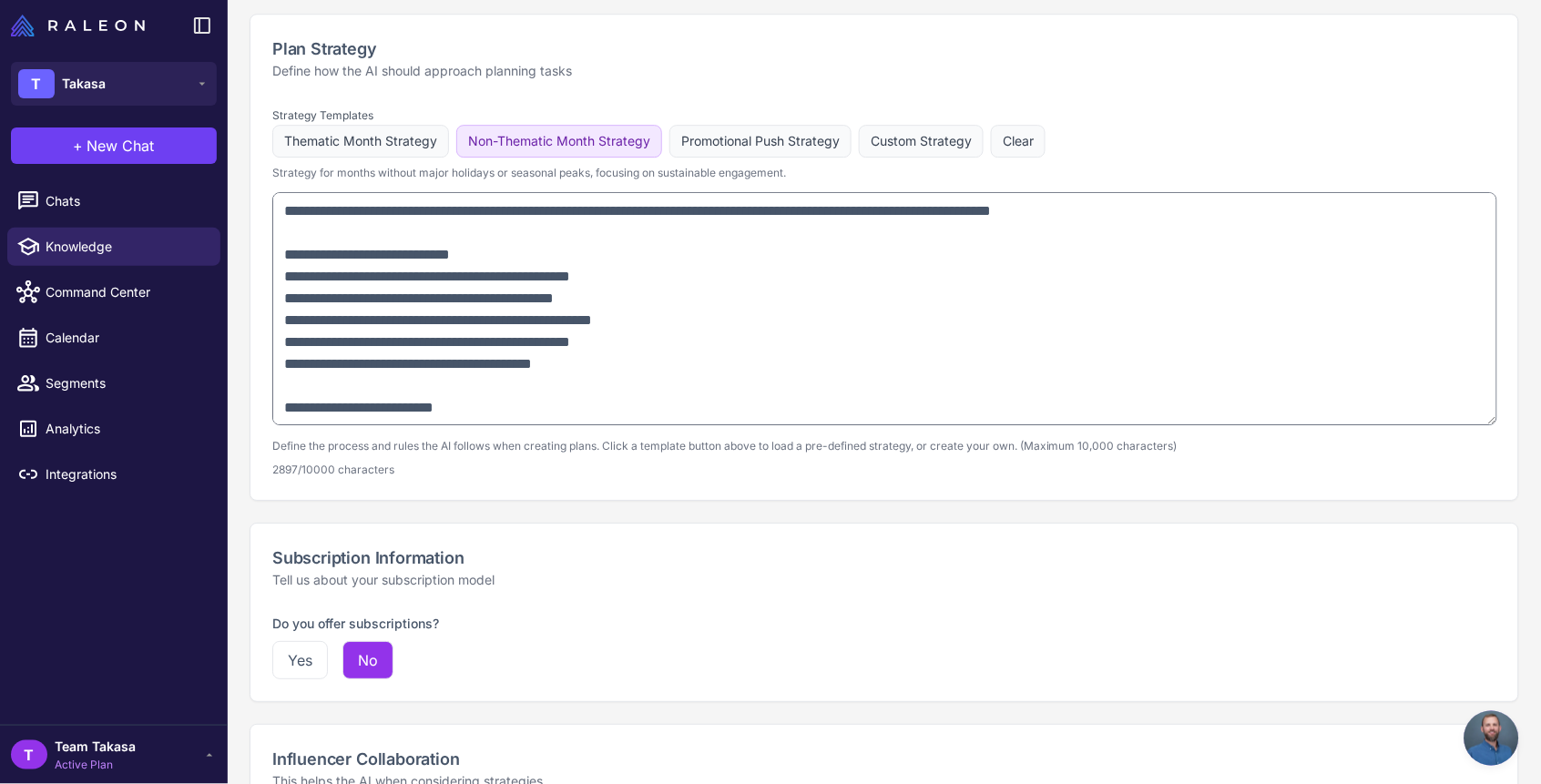 scroll, scrollTop: 0, scrollLeft: 0, axis: both 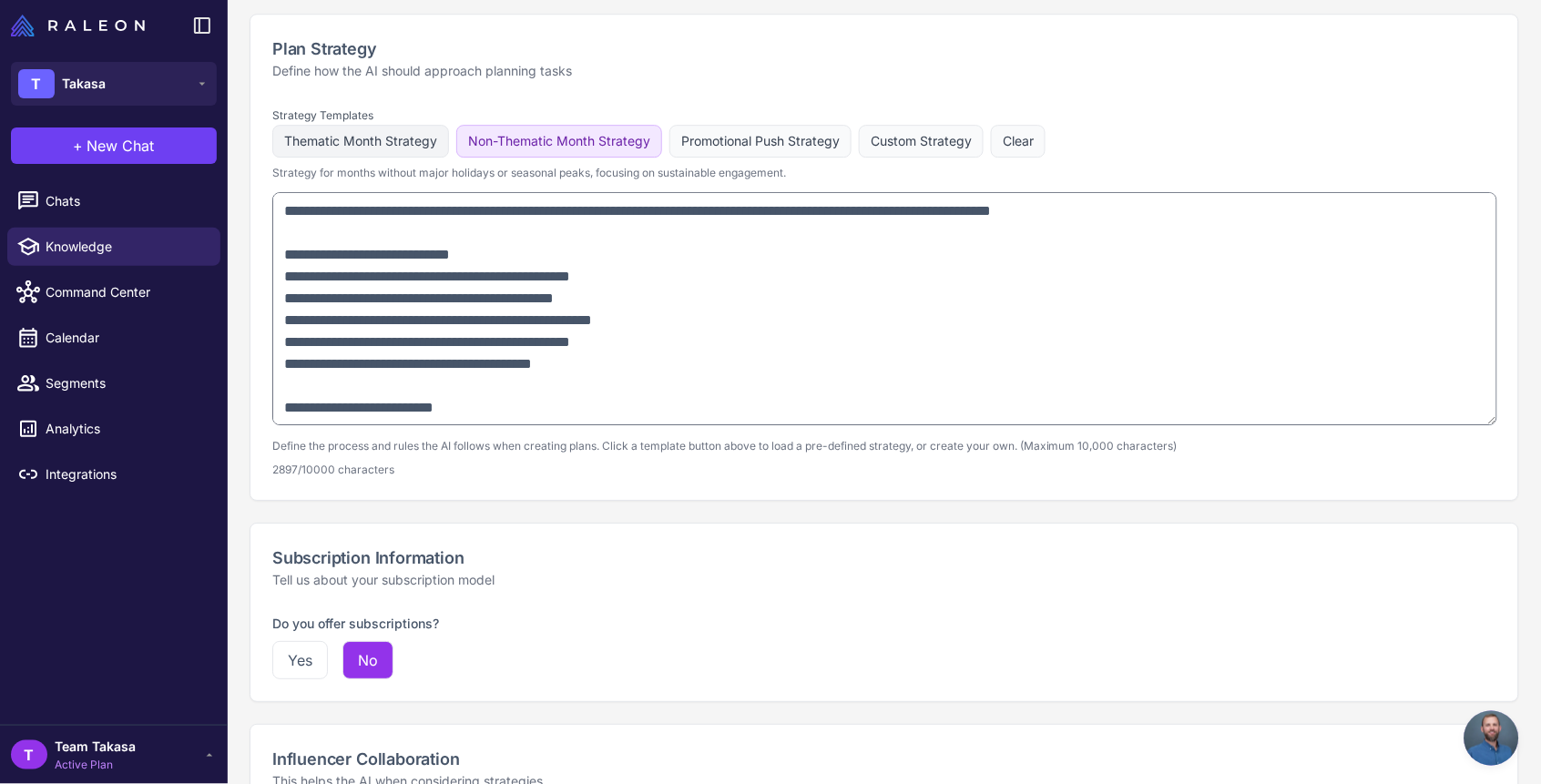 click on "Thematic Month Strategy" 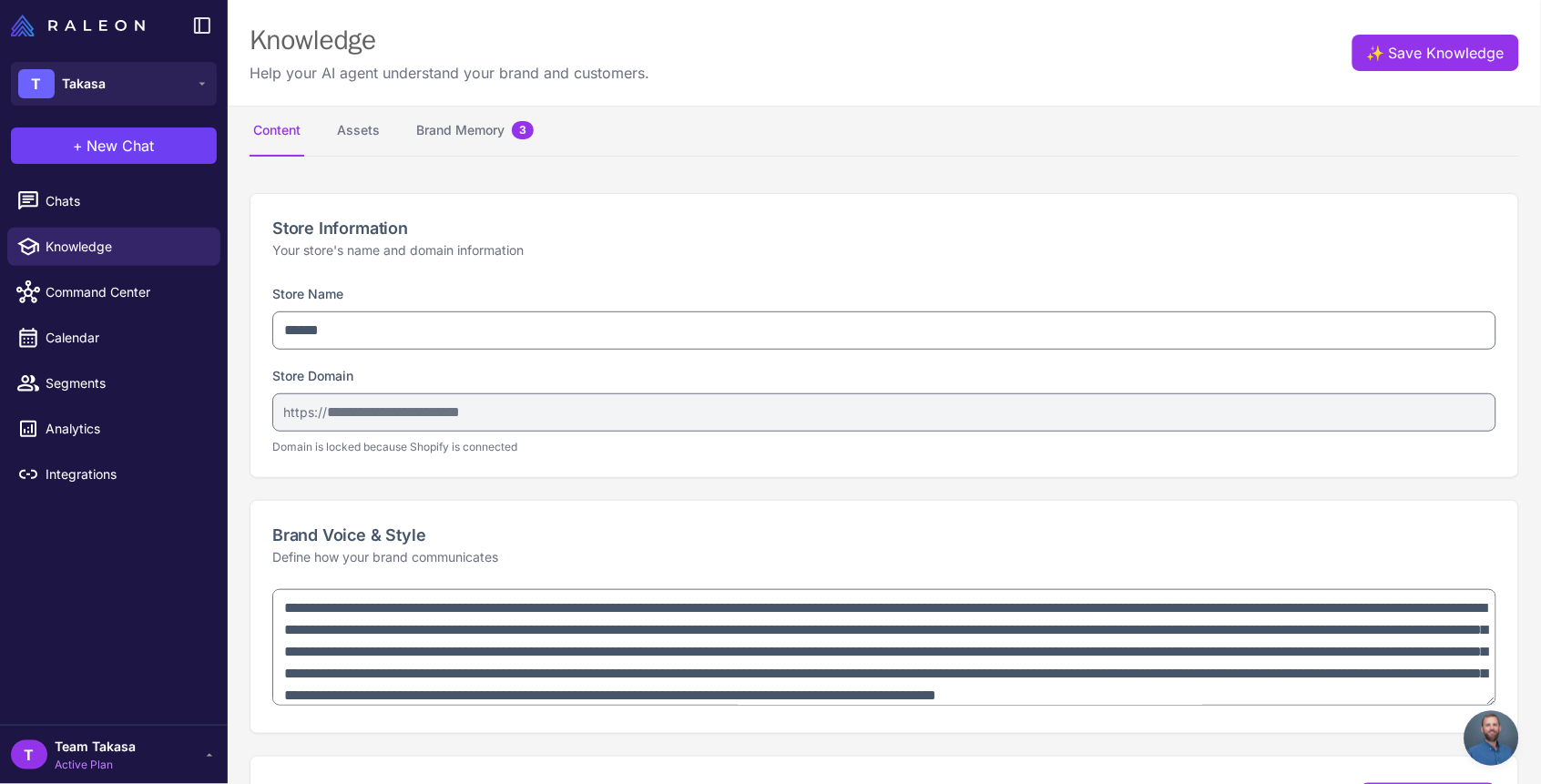 scroll, scrollTop: 0, scrollLeft: 0, axis: both 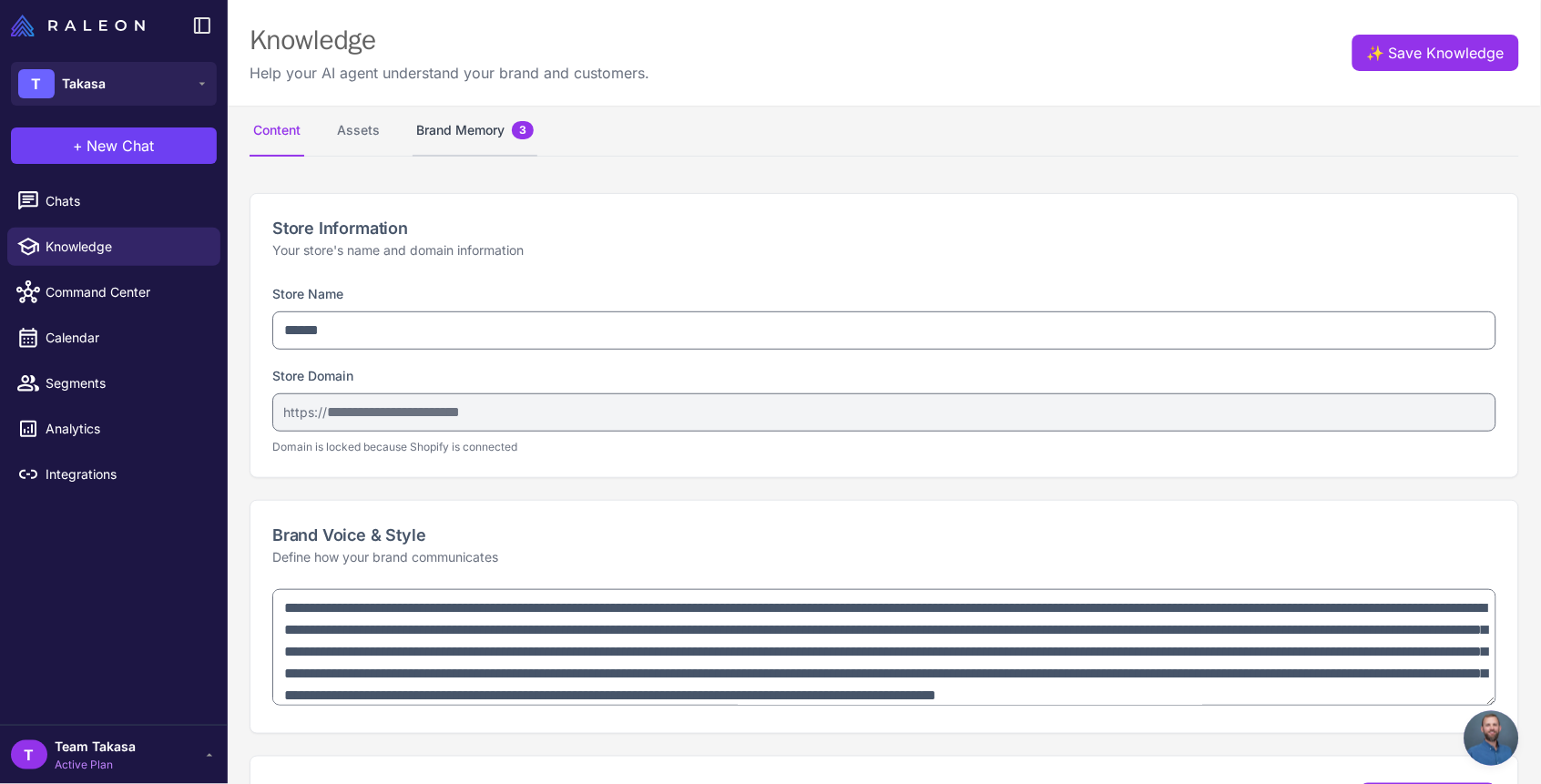 click on "Brand Memory  3" at bounding box center [475, 131] 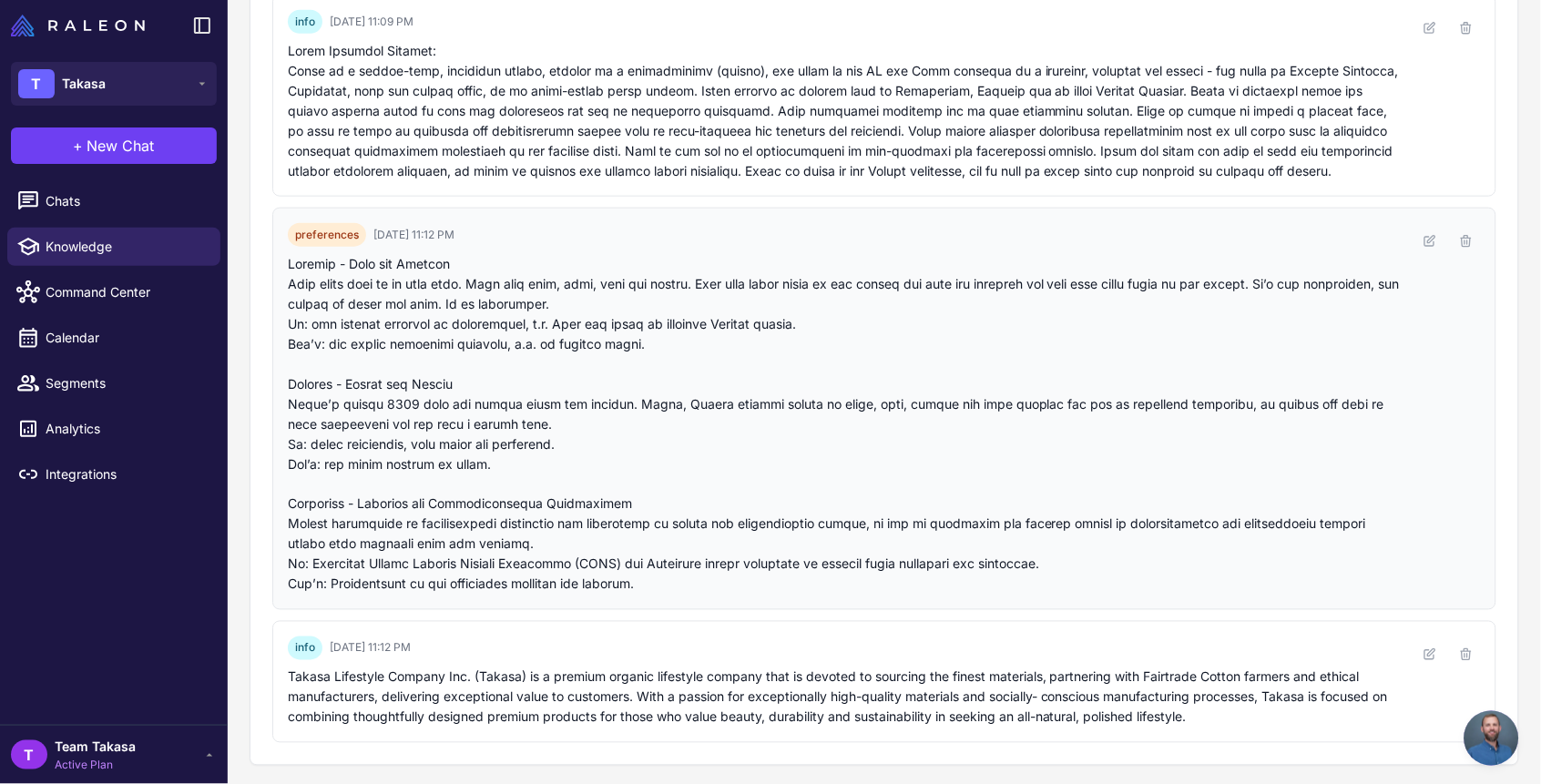 scroll, scrollTop: 336, scrollLeft: 0, axis: vertical 